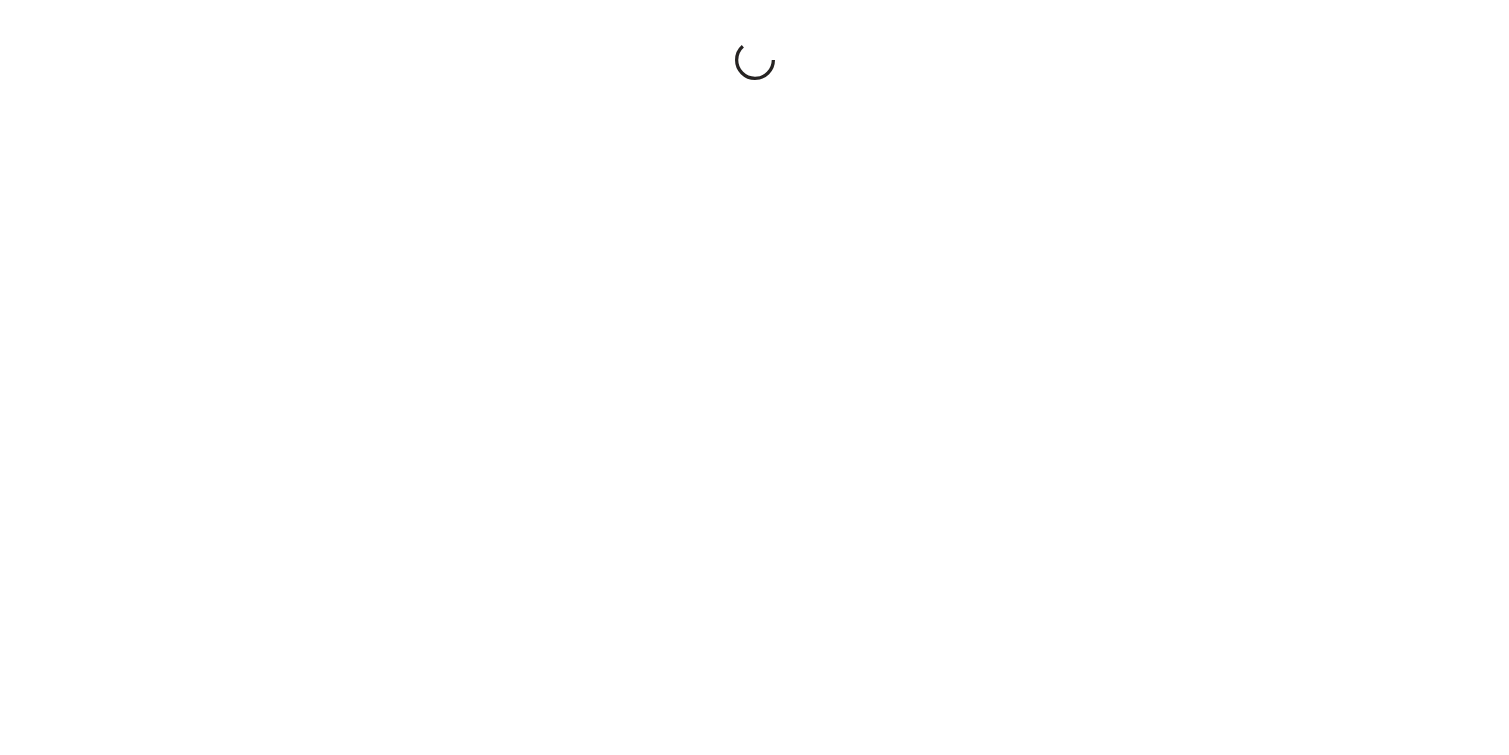 scroll, scrollTop: 0, scrollLeft: 0, axis: both 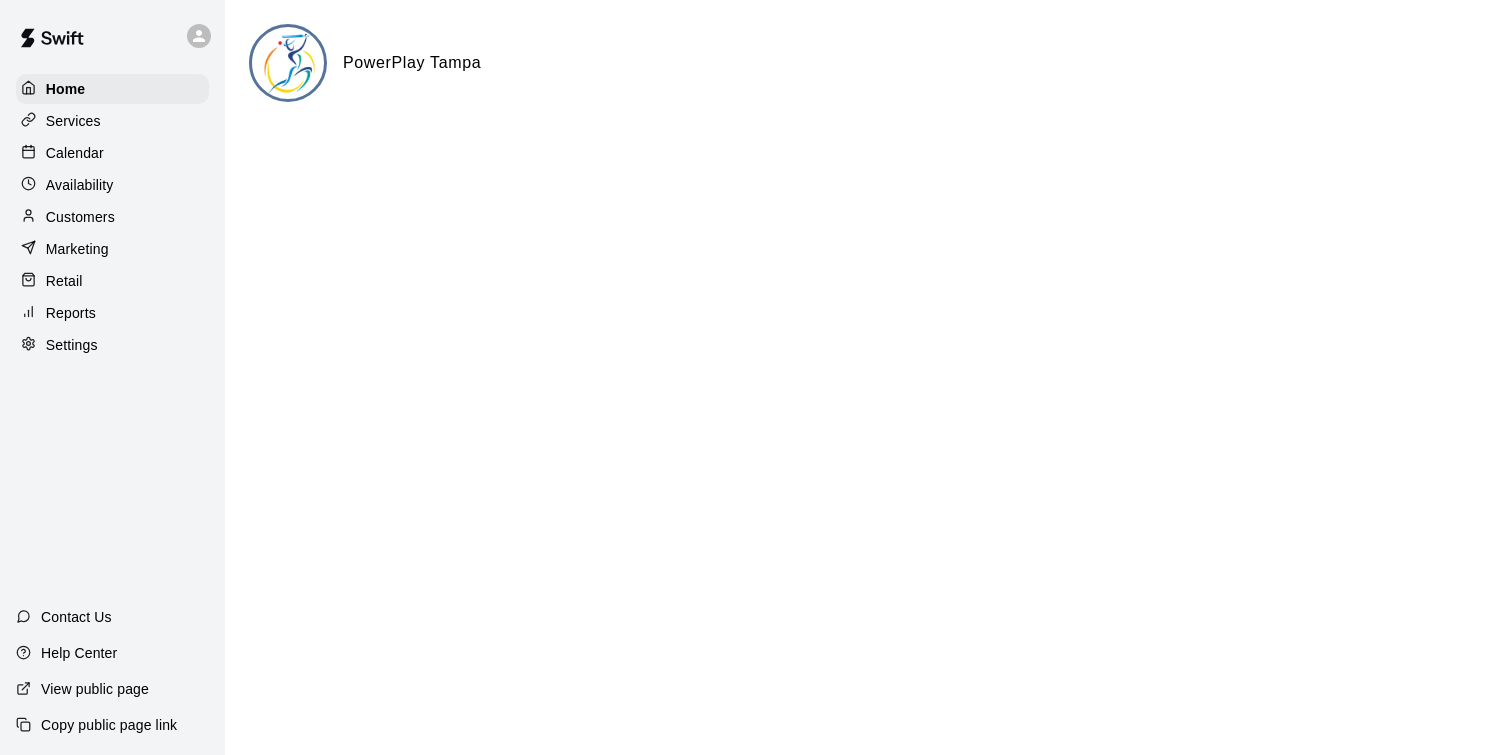 click on "Services" at bounding box center (112, 121) 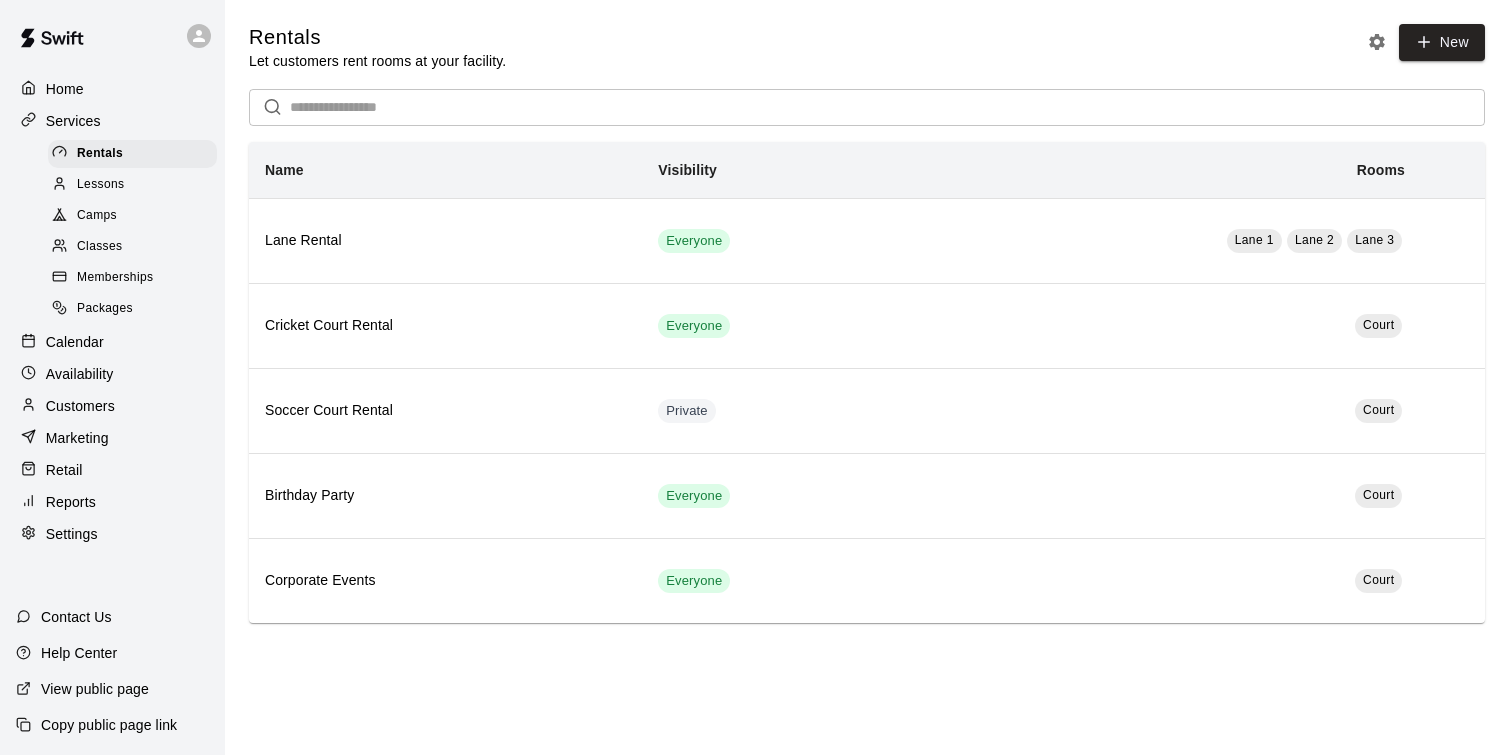 click on "Retail" at bounding box center [112, 470] 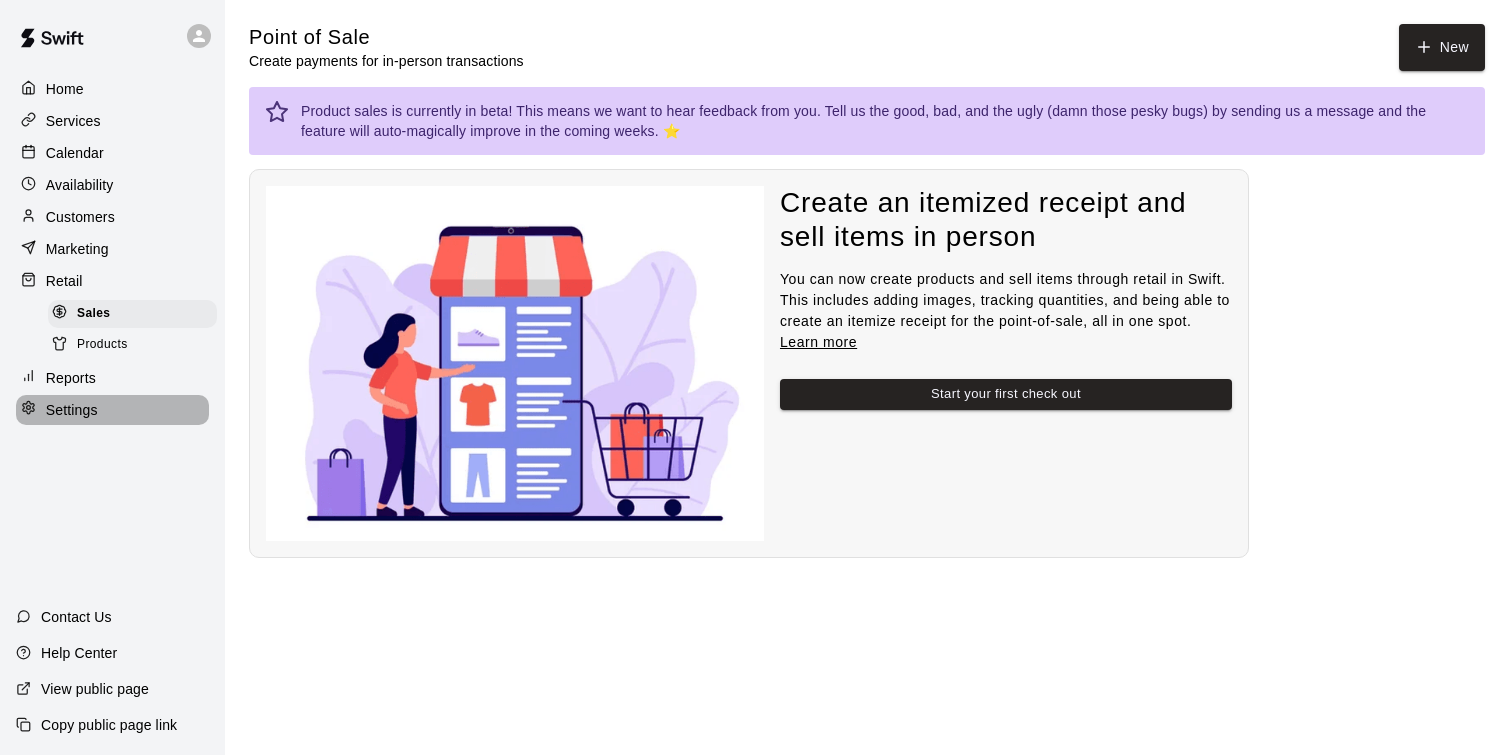 click on "Settings" at bounding box center [72, 410] 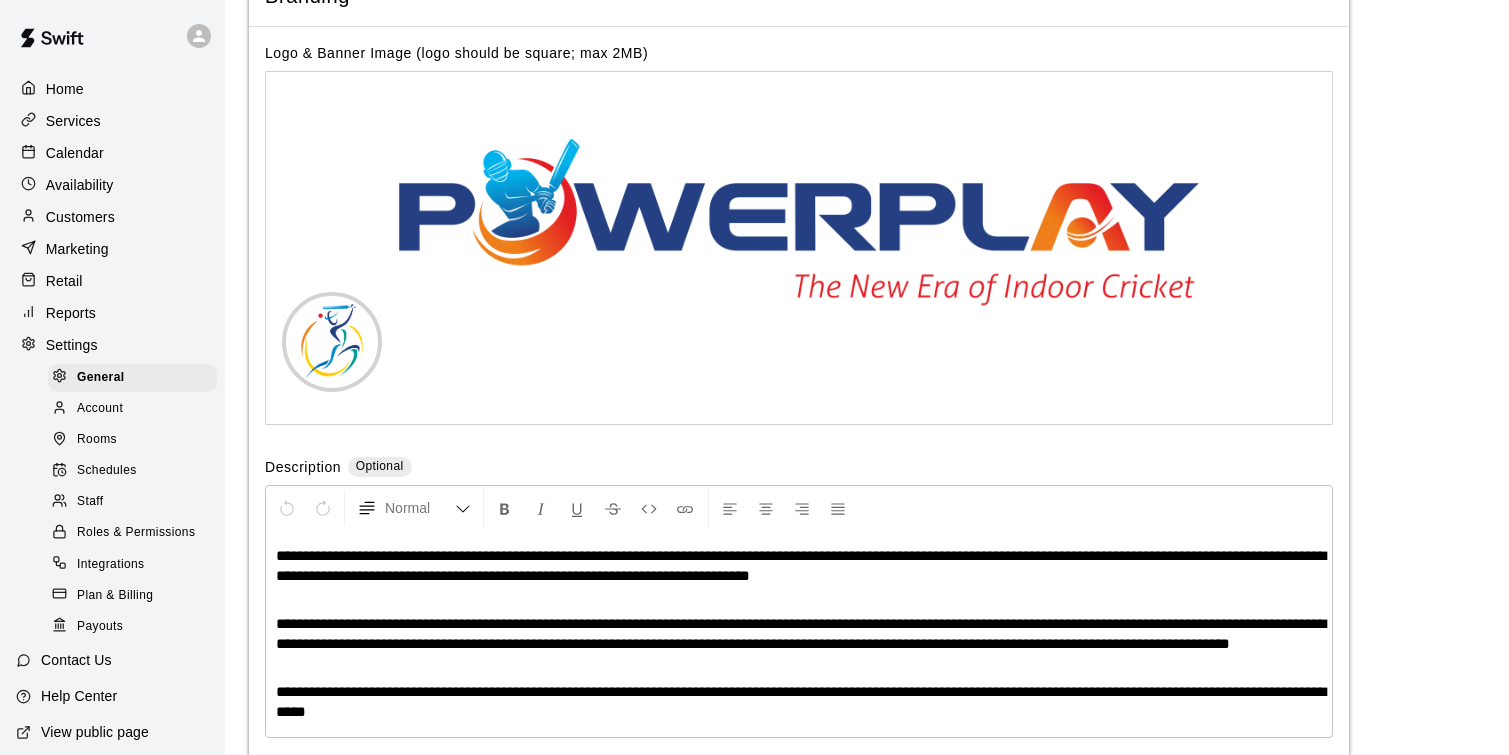 scroll, scrollTop: 4234, scrollLeft: 0, axis: vertical 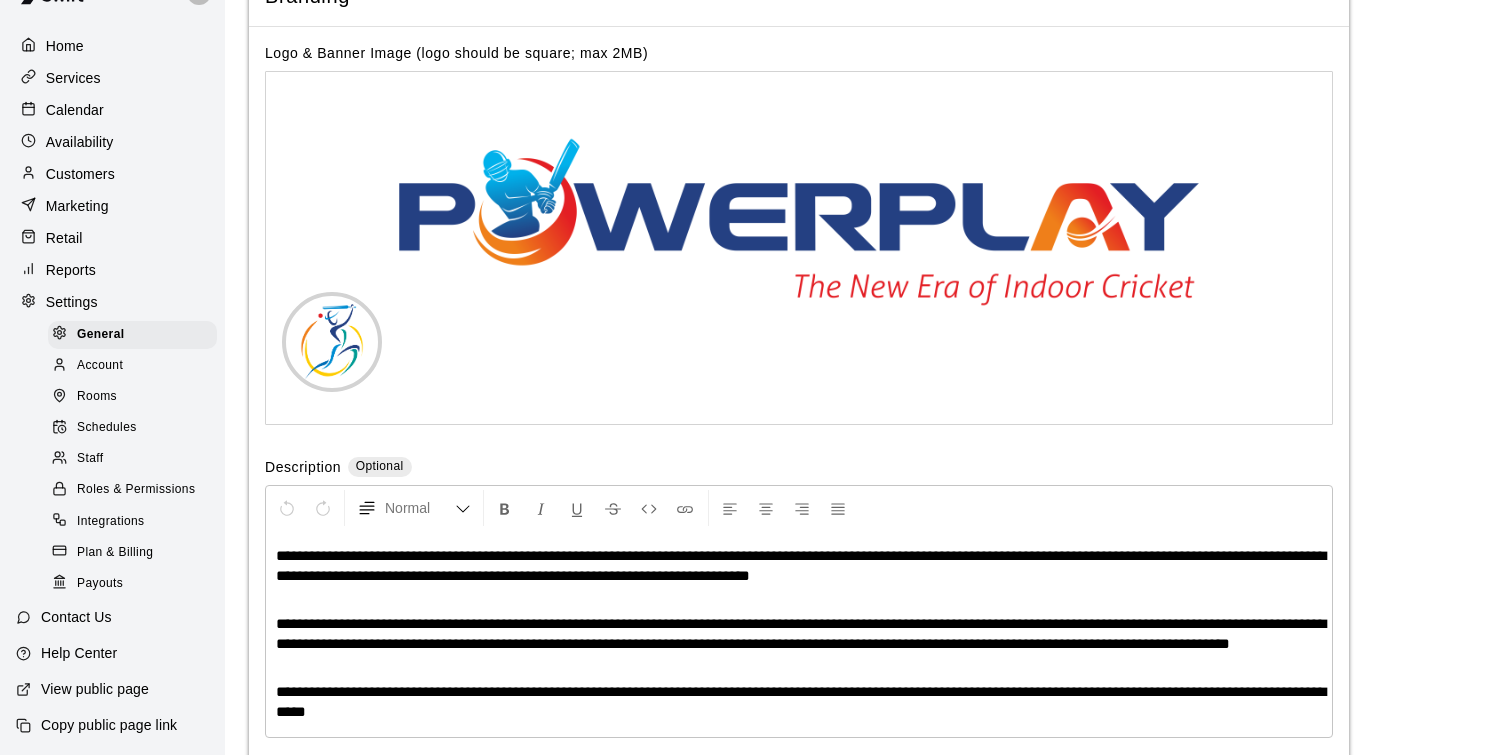 click on "Roles & Permissions" at bounding box center [136, 490] 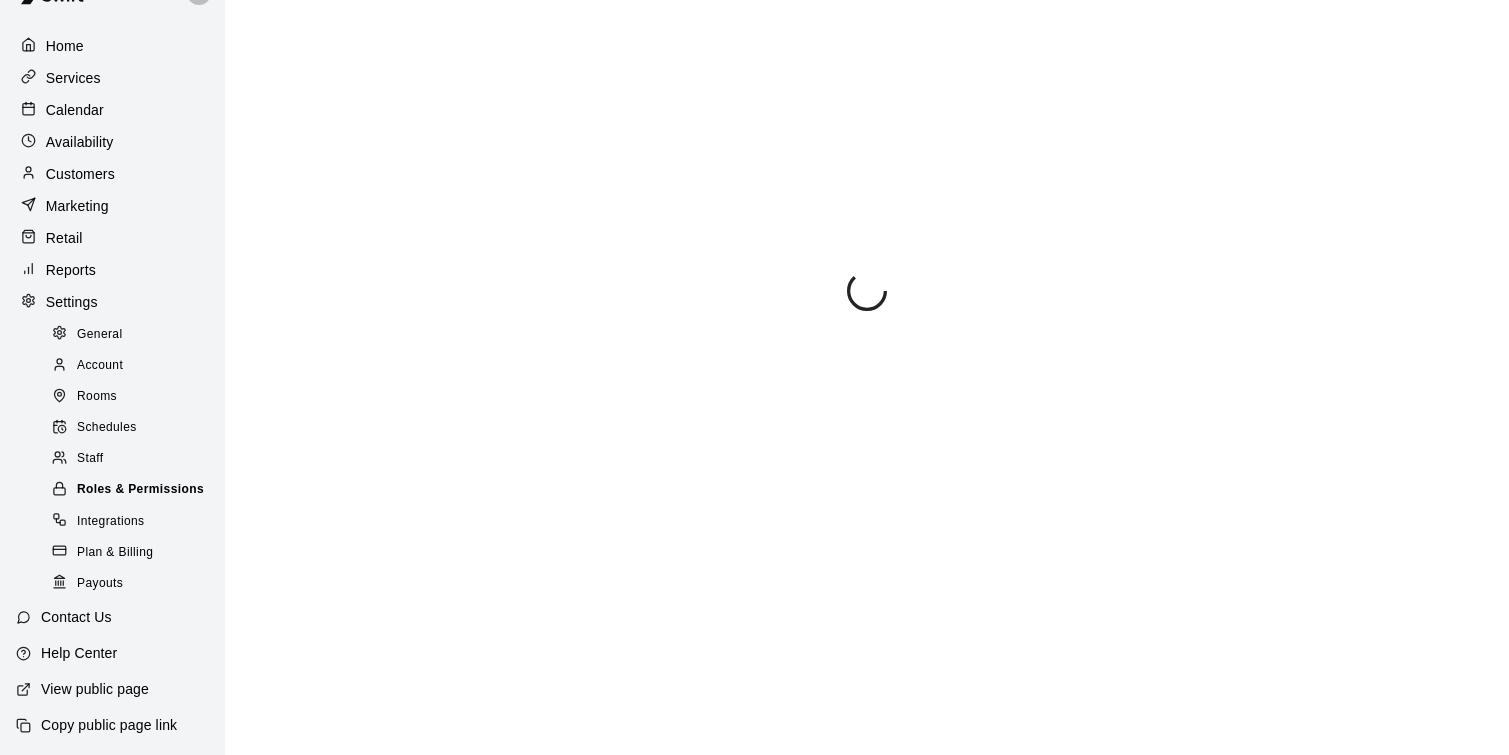 scroll, scrollTop: 0, scrollLeft: 0, axis: both 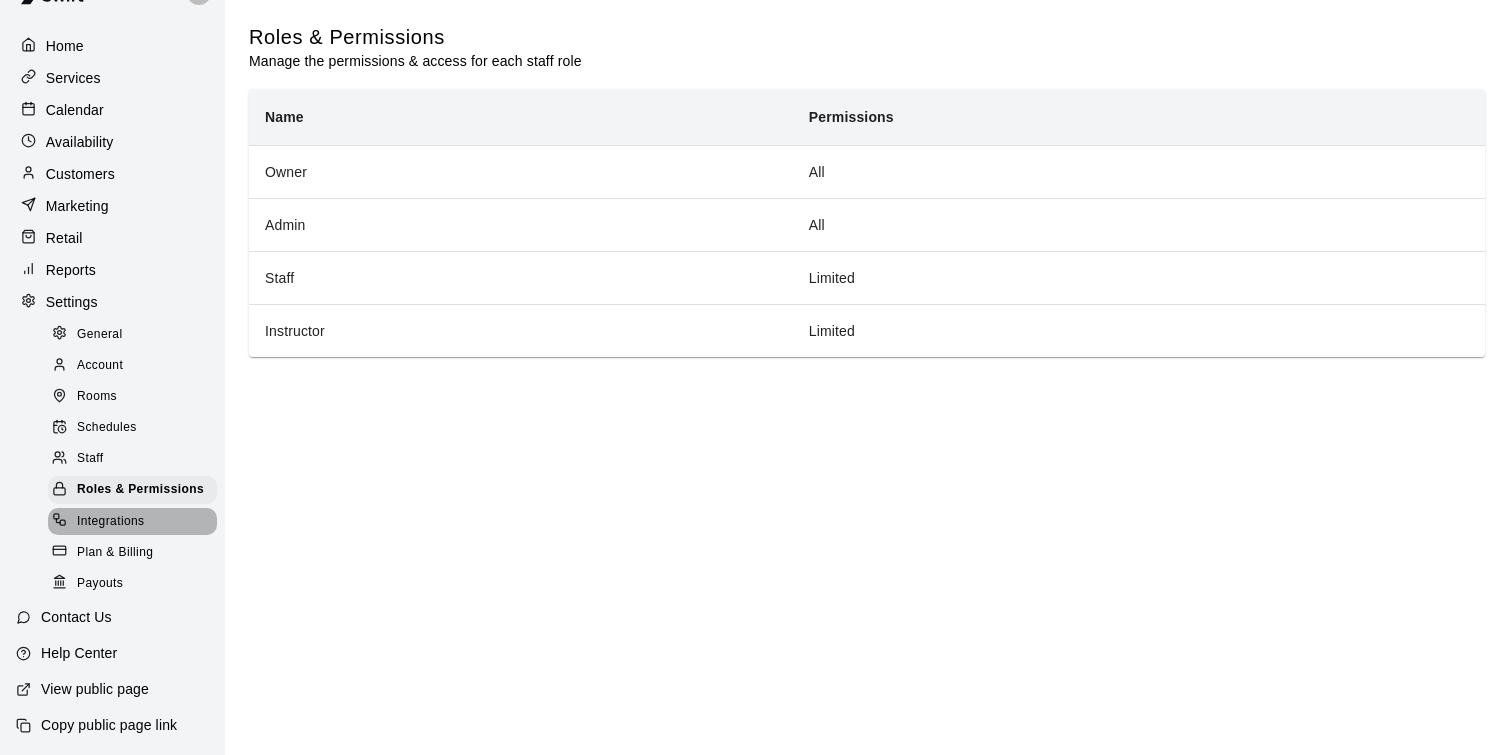 click on "Integrations" at bounding box center [132, 522] 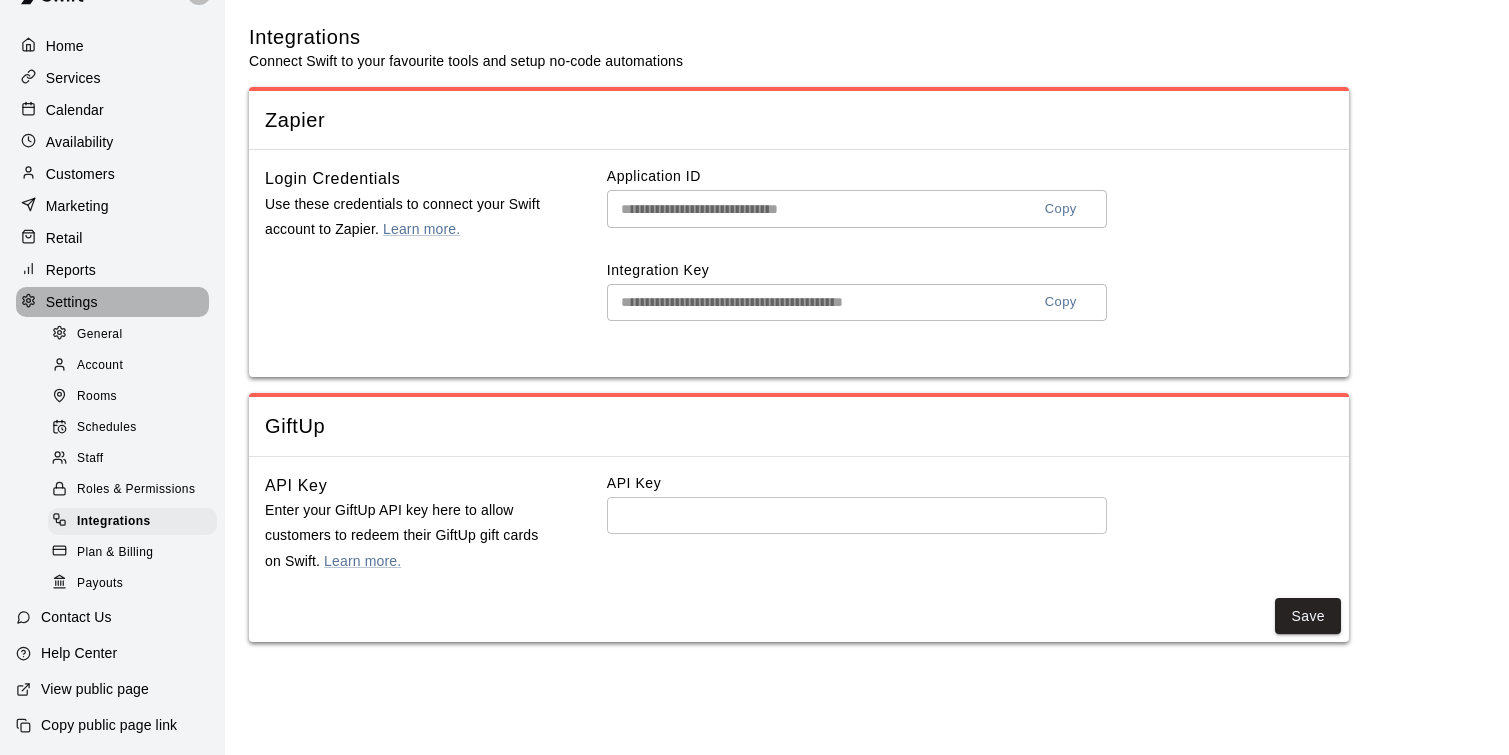 click on "Settings" at bounding box center [72, 302] 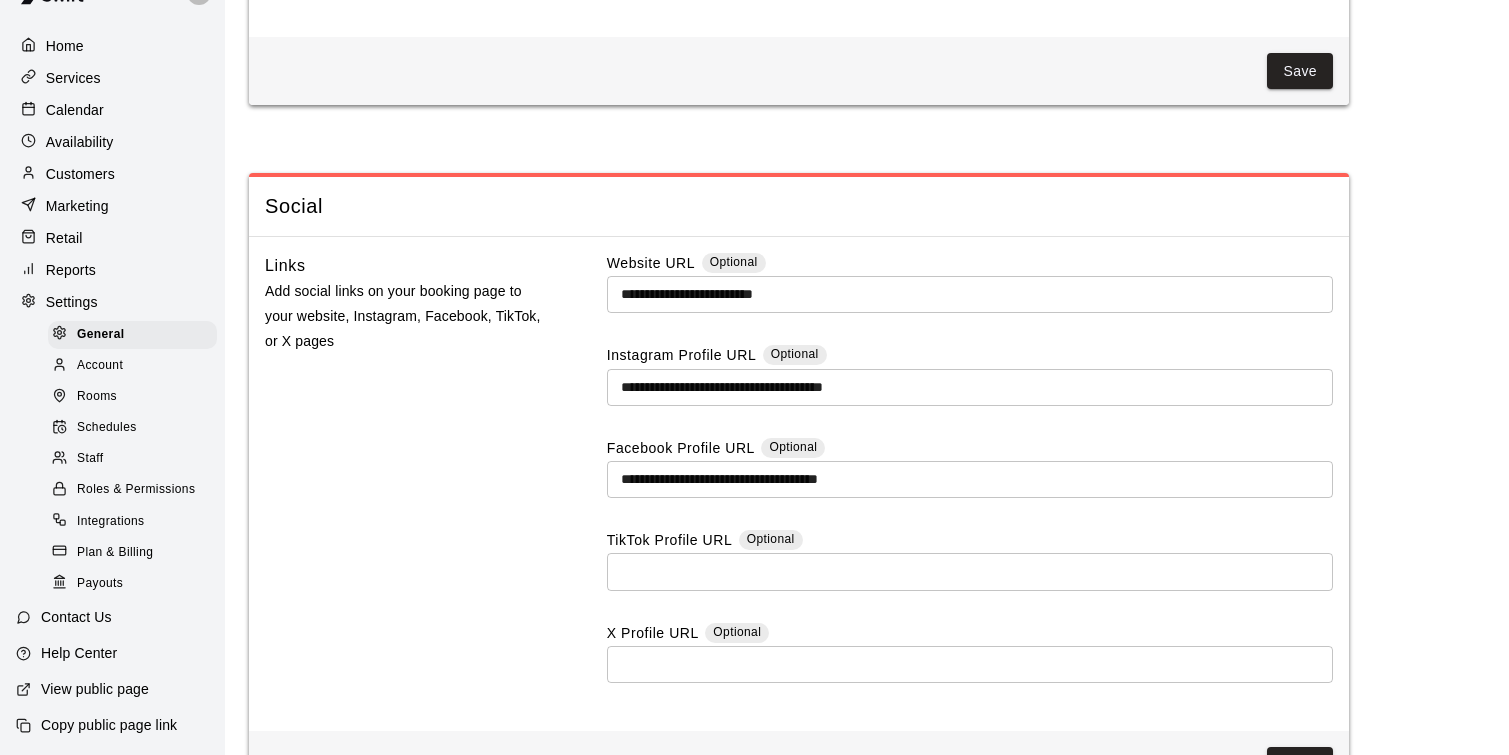scroll, scrollTop: 4981, scrollLeft: 0, axis: vertical 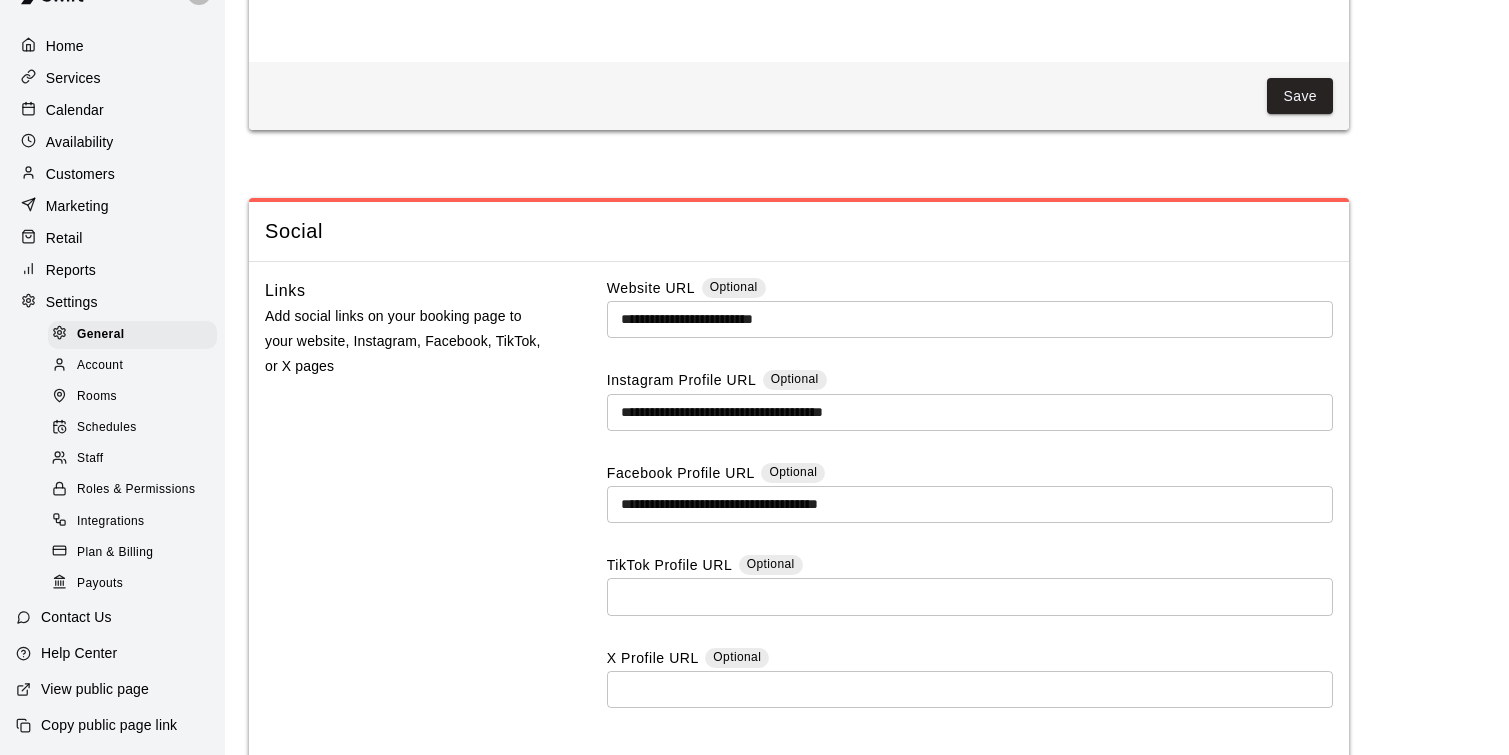 click on "Account" at bounding box center [100, 366] 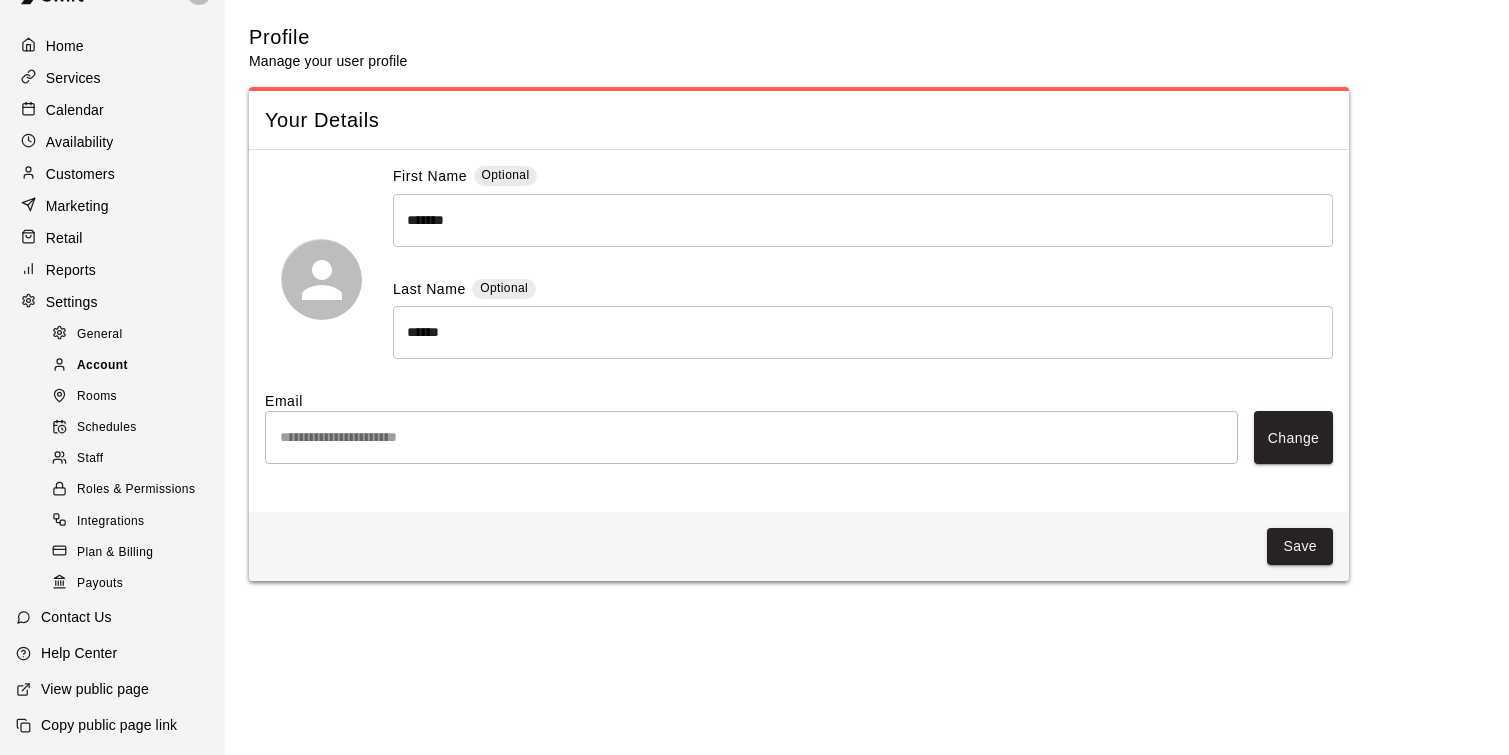 scroll, scrollTop: 0, scrollLeft: 0, axis: both 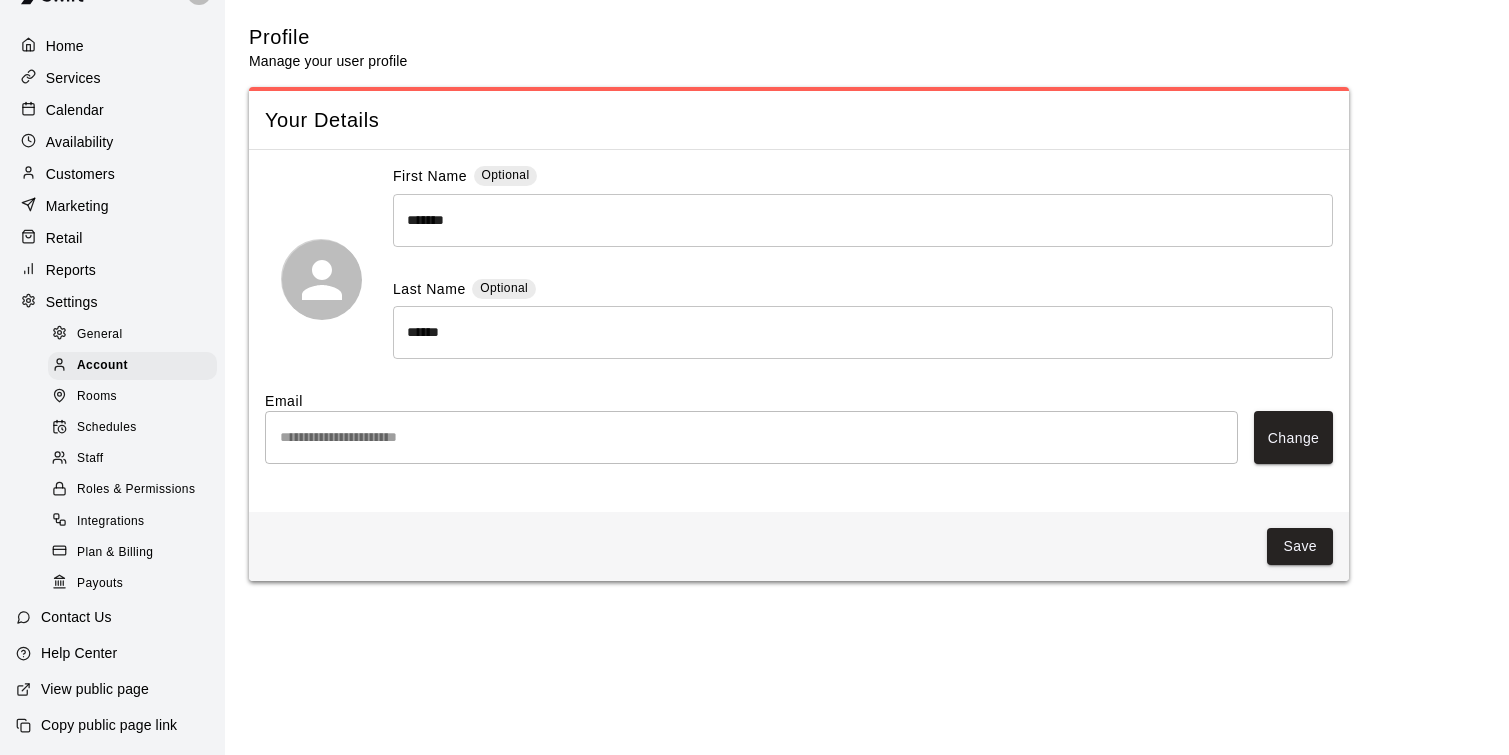 click on "Rooms" at bounding box center (132, 397) 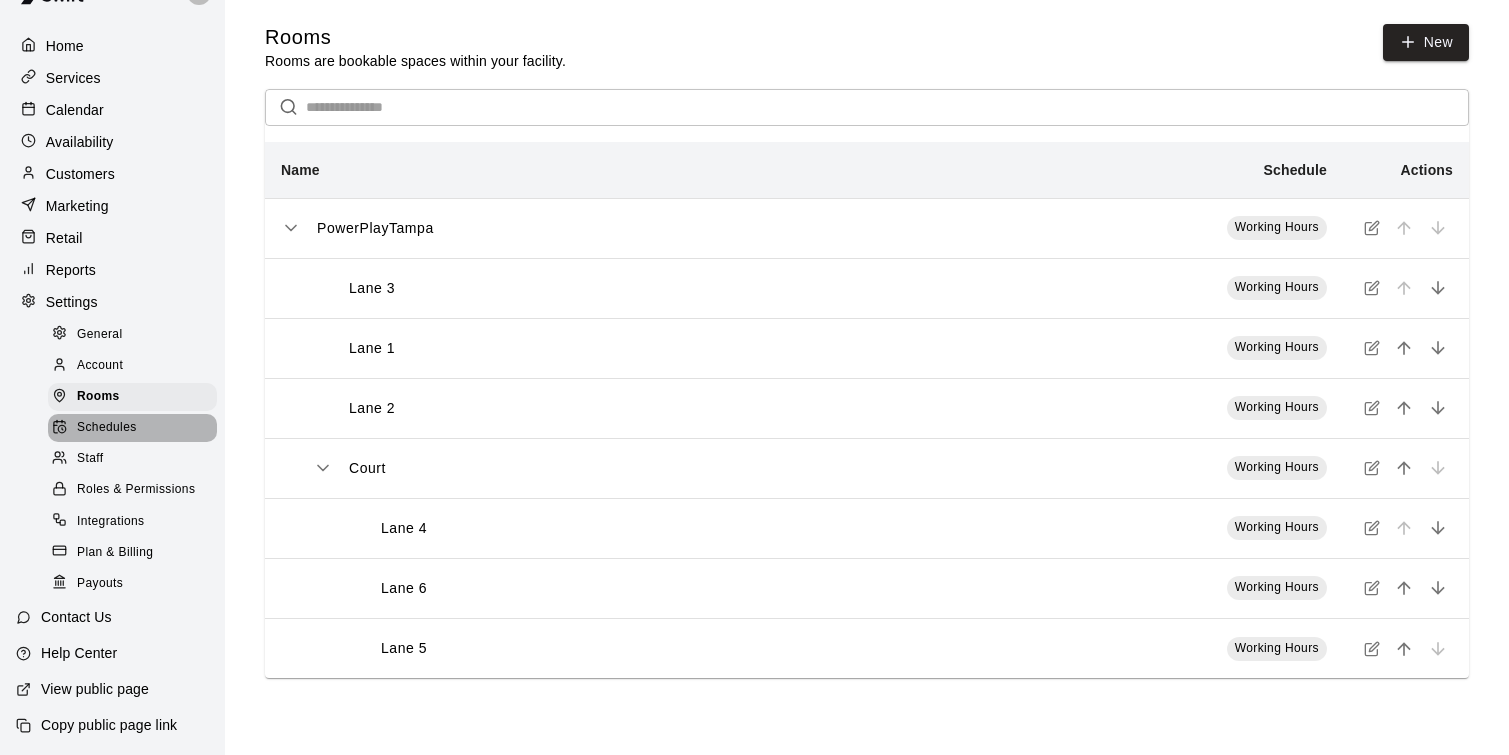 click on "Schedules" at bounding box center [107, 428] 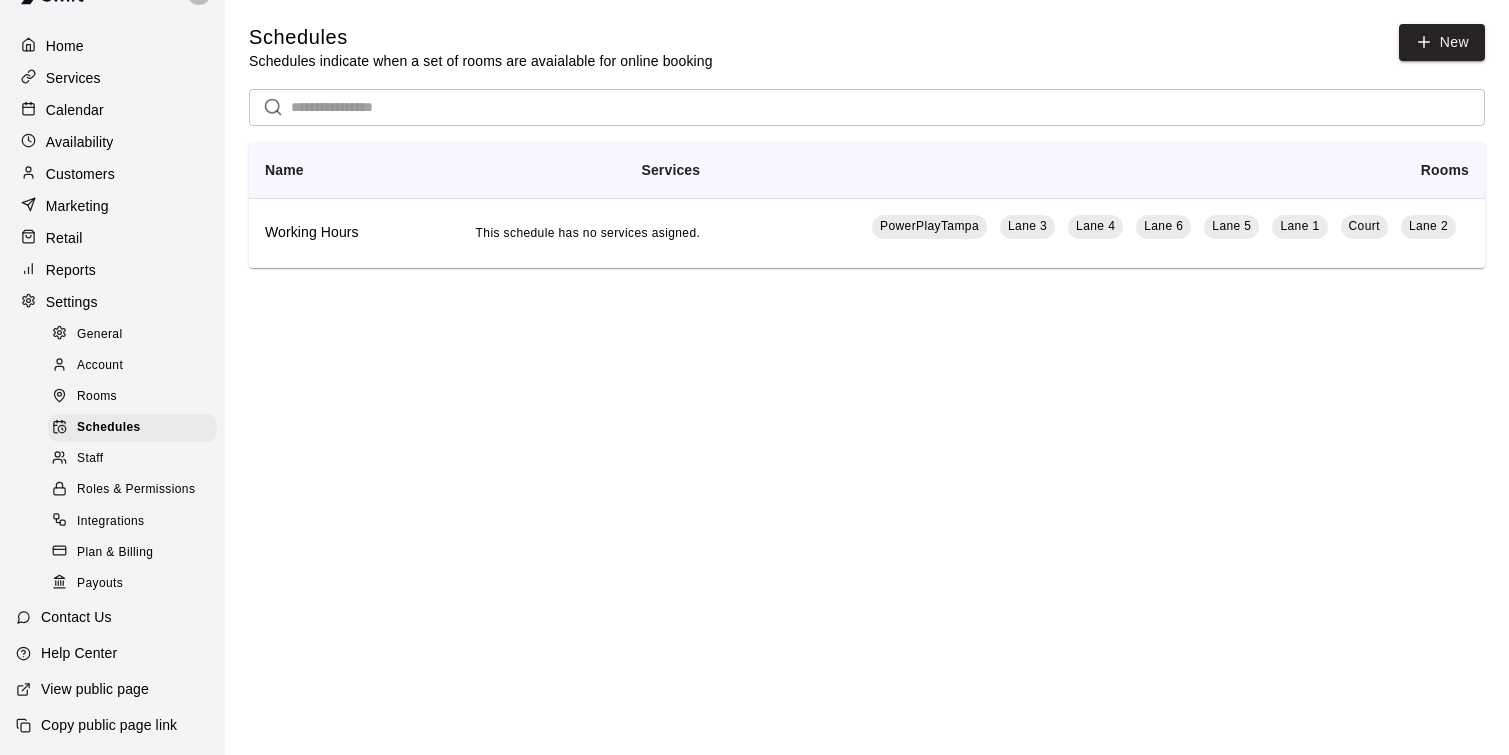 scroll, scrollTop: 0, scrollLeft: 0, axis: both 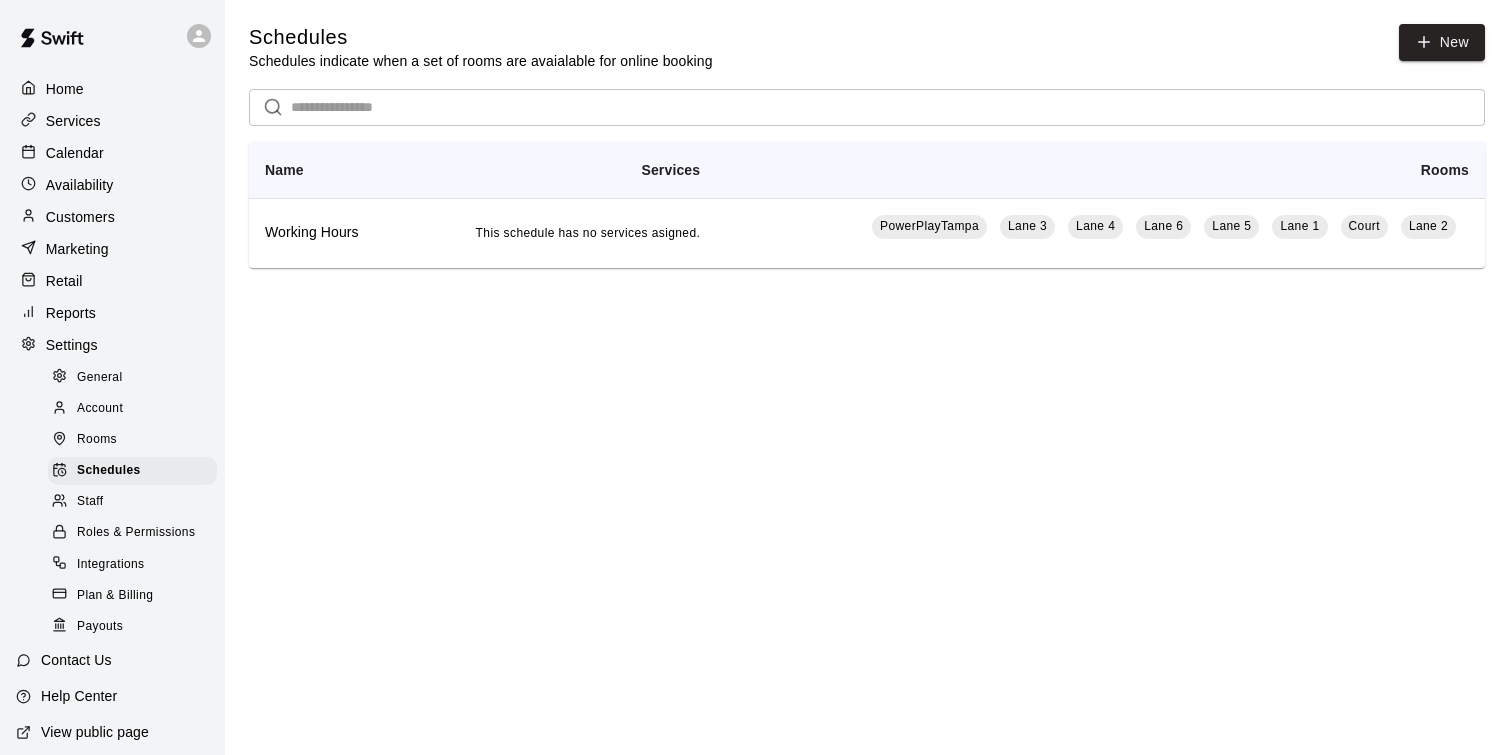 click on "Customers" at bounding box center [112, 217] 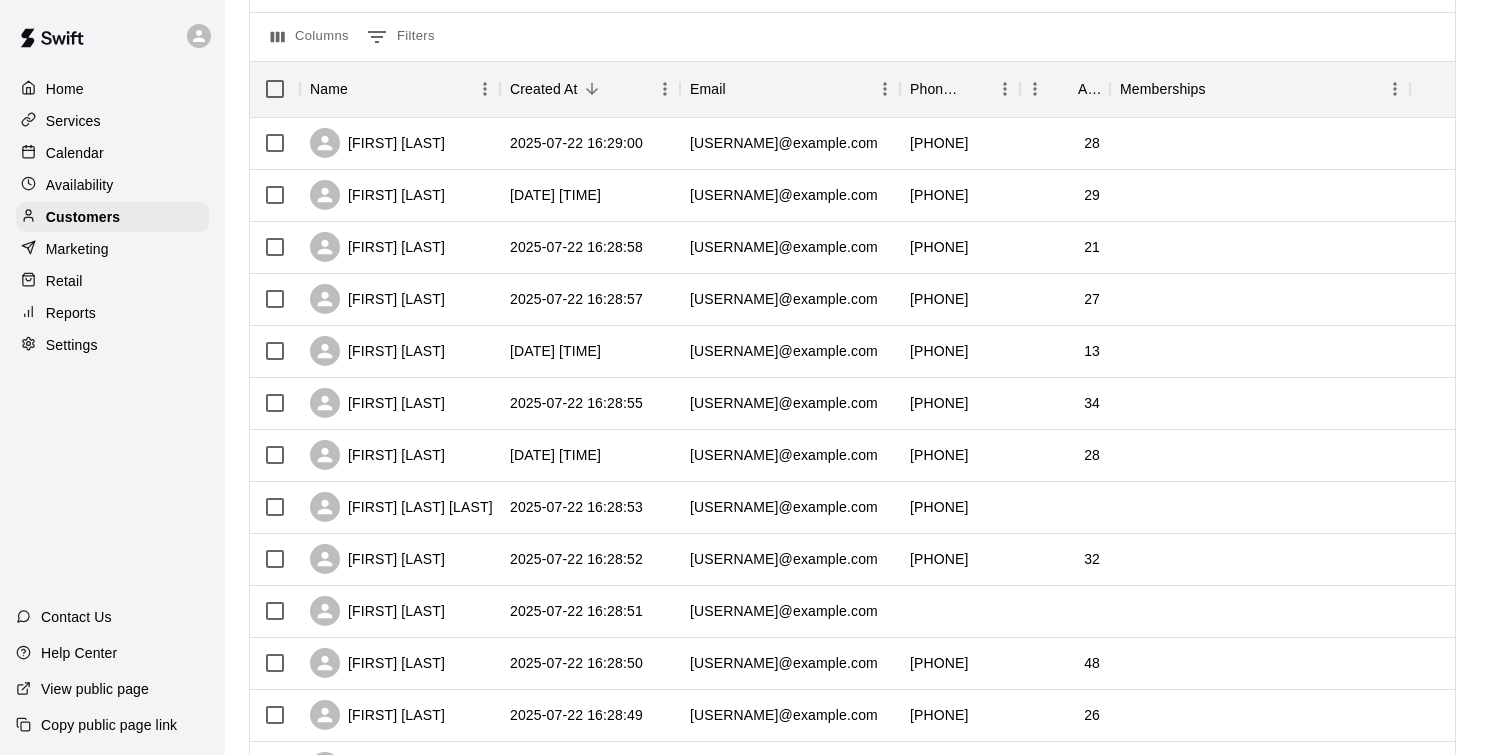 scroll, scrollTop: 0, scrollLeft: 0, axis: both 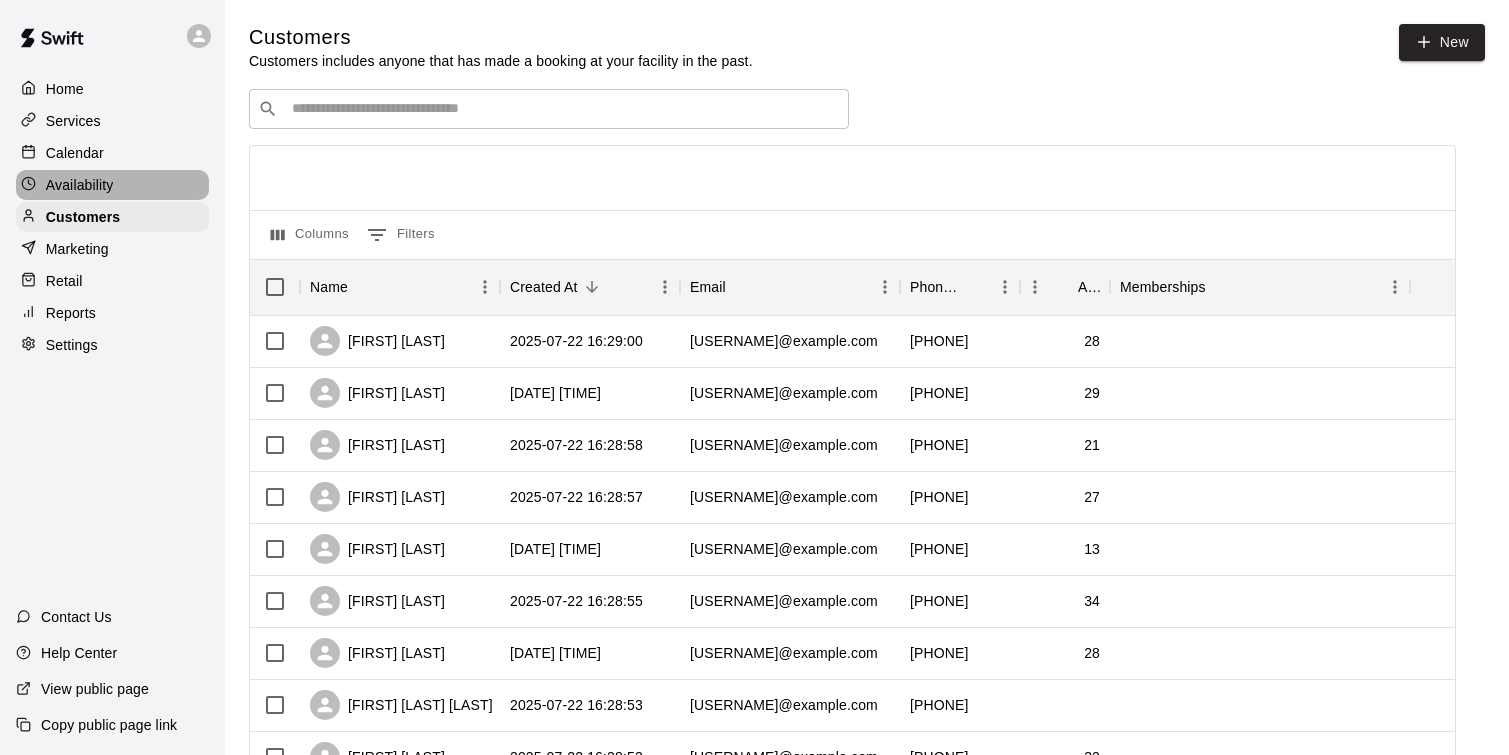 click on "Availability" at bounding box center (112, 185) 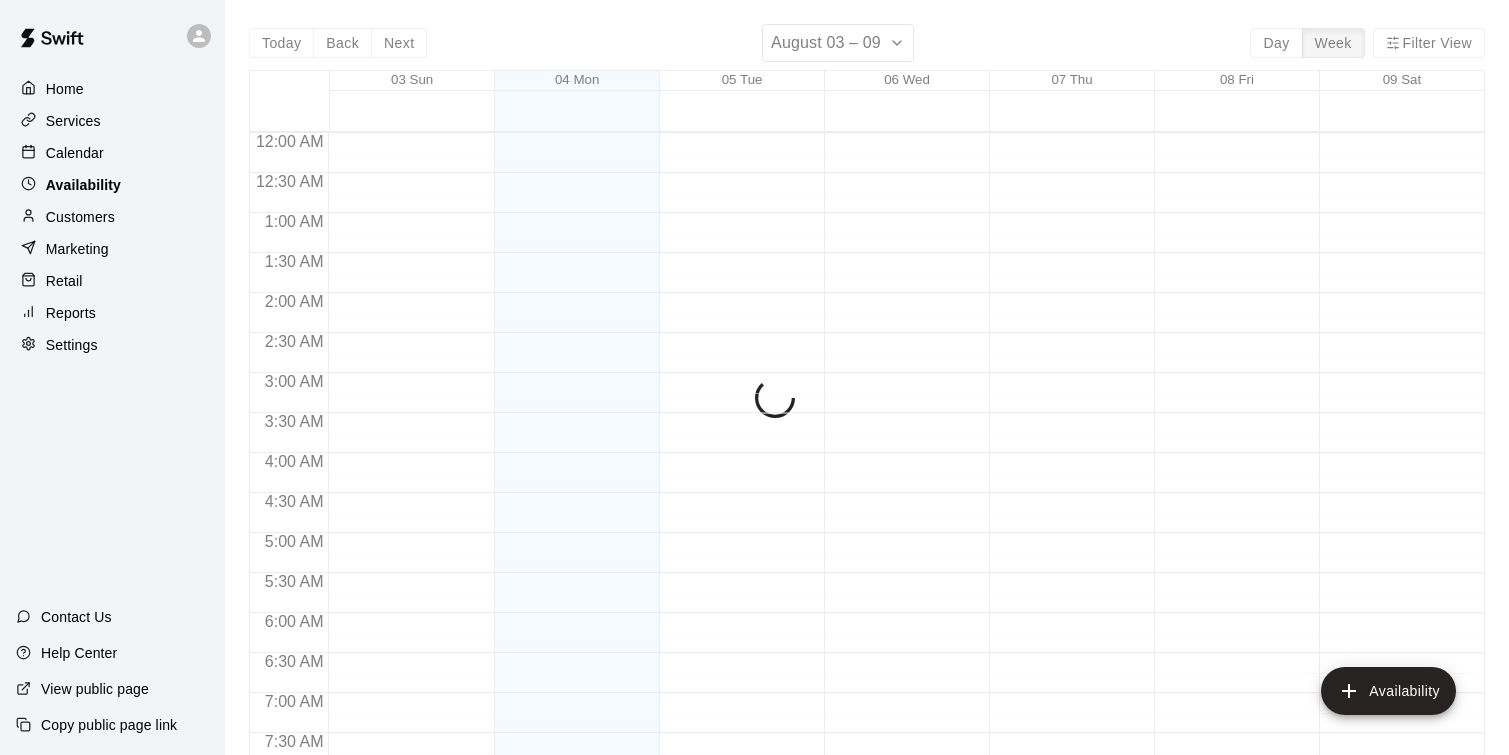 scroll, scrollTop: 1276, scrollLeft: 0, axis: vertical 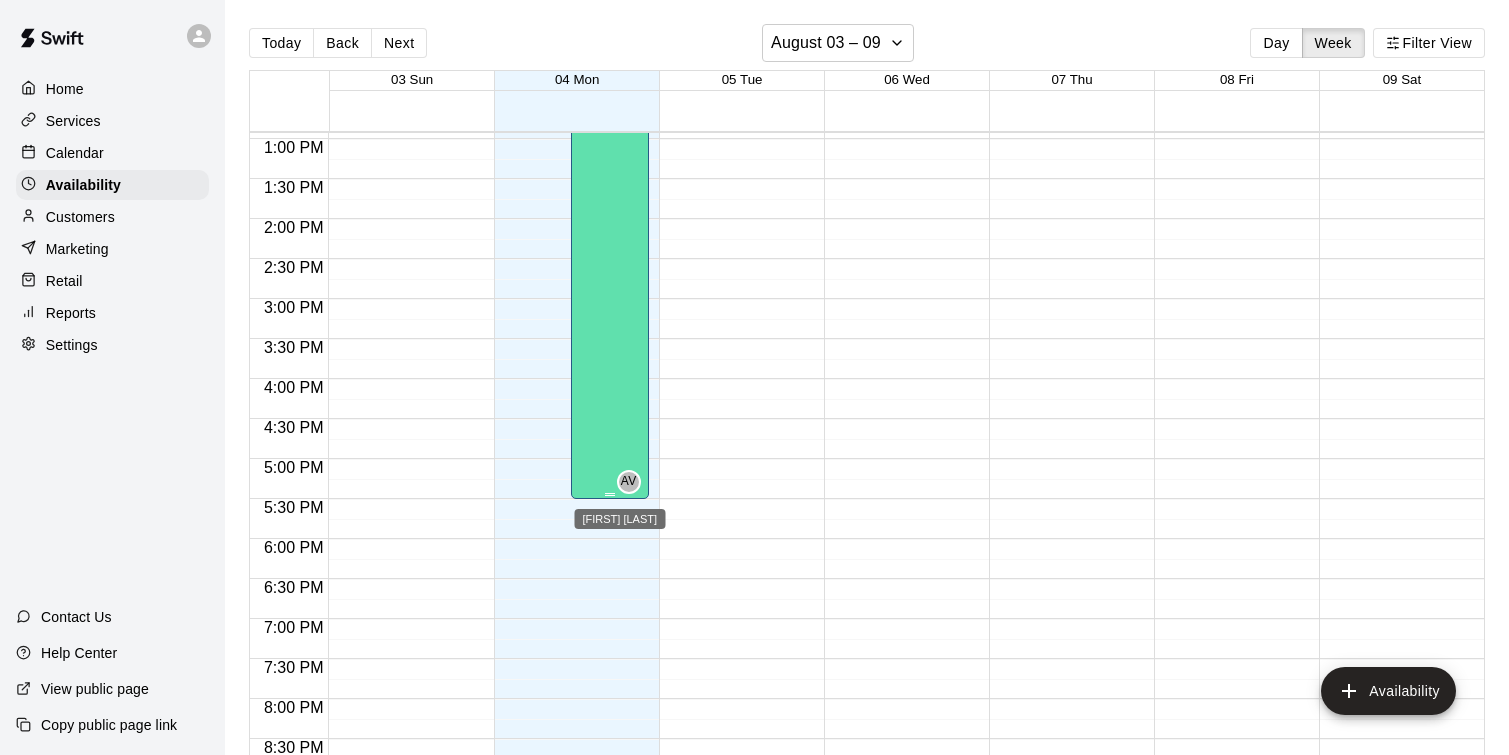 click on "AV" at bounding box center [629, 482] 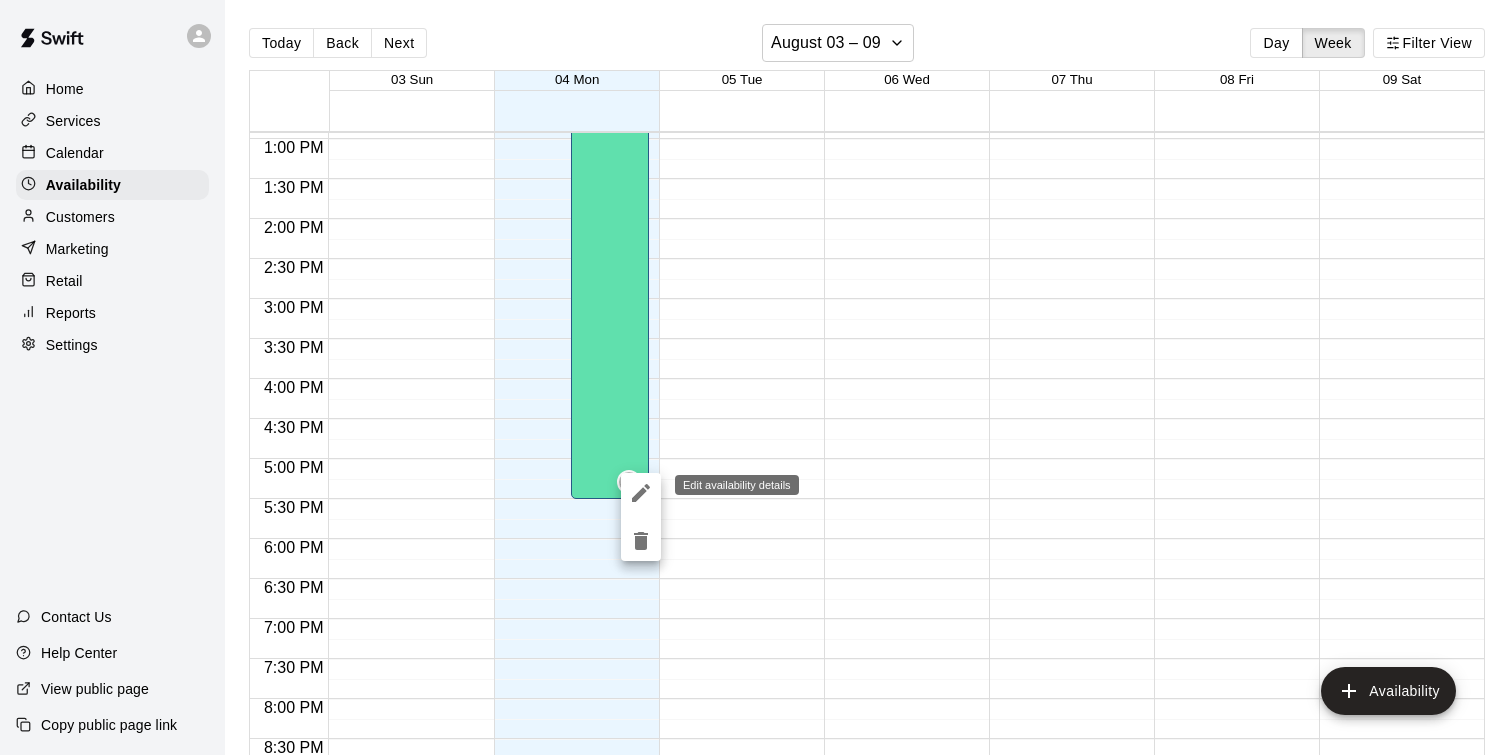 click 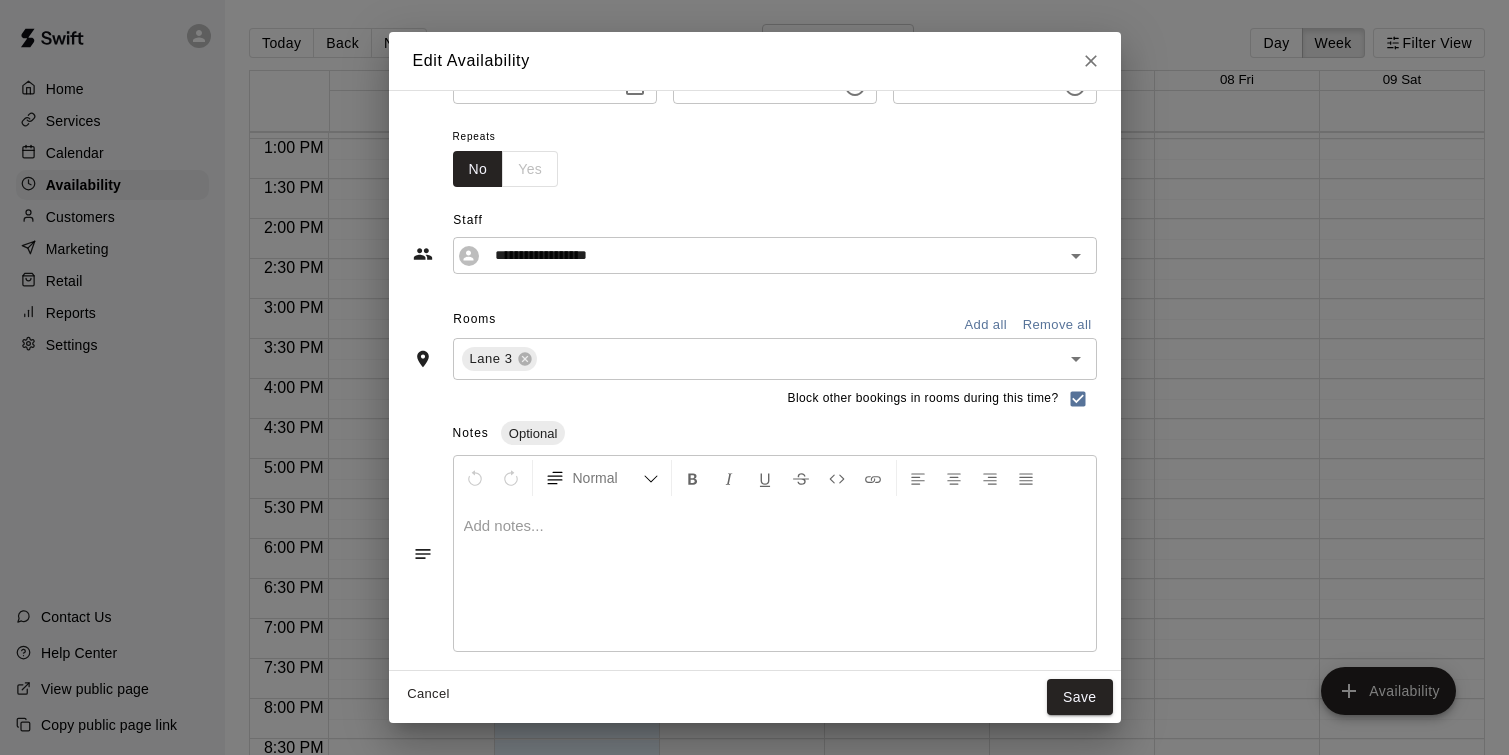 scroll, scrollTop: 69, scrollLeft: 0, axis: vertical 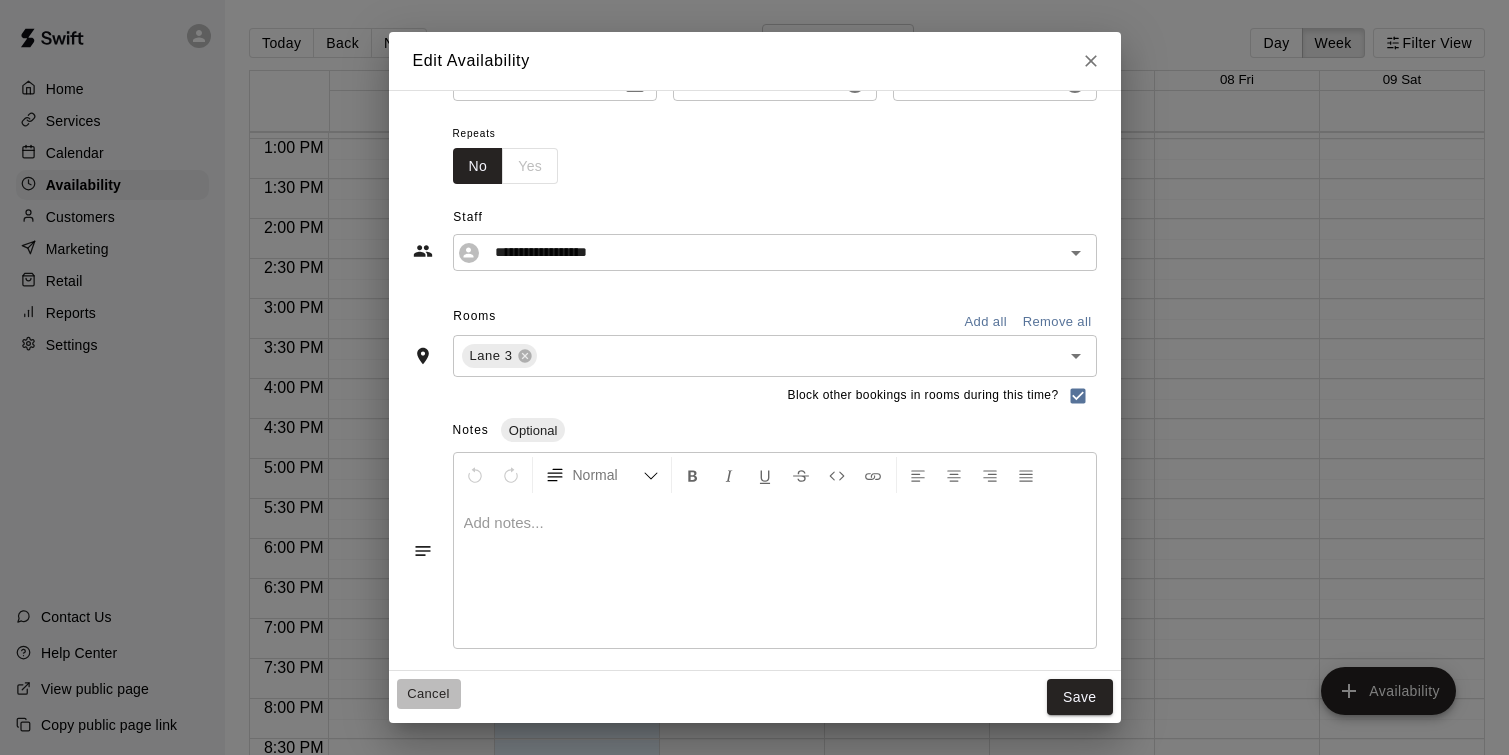 click on "Cancel" at bounding box center (429, 694) 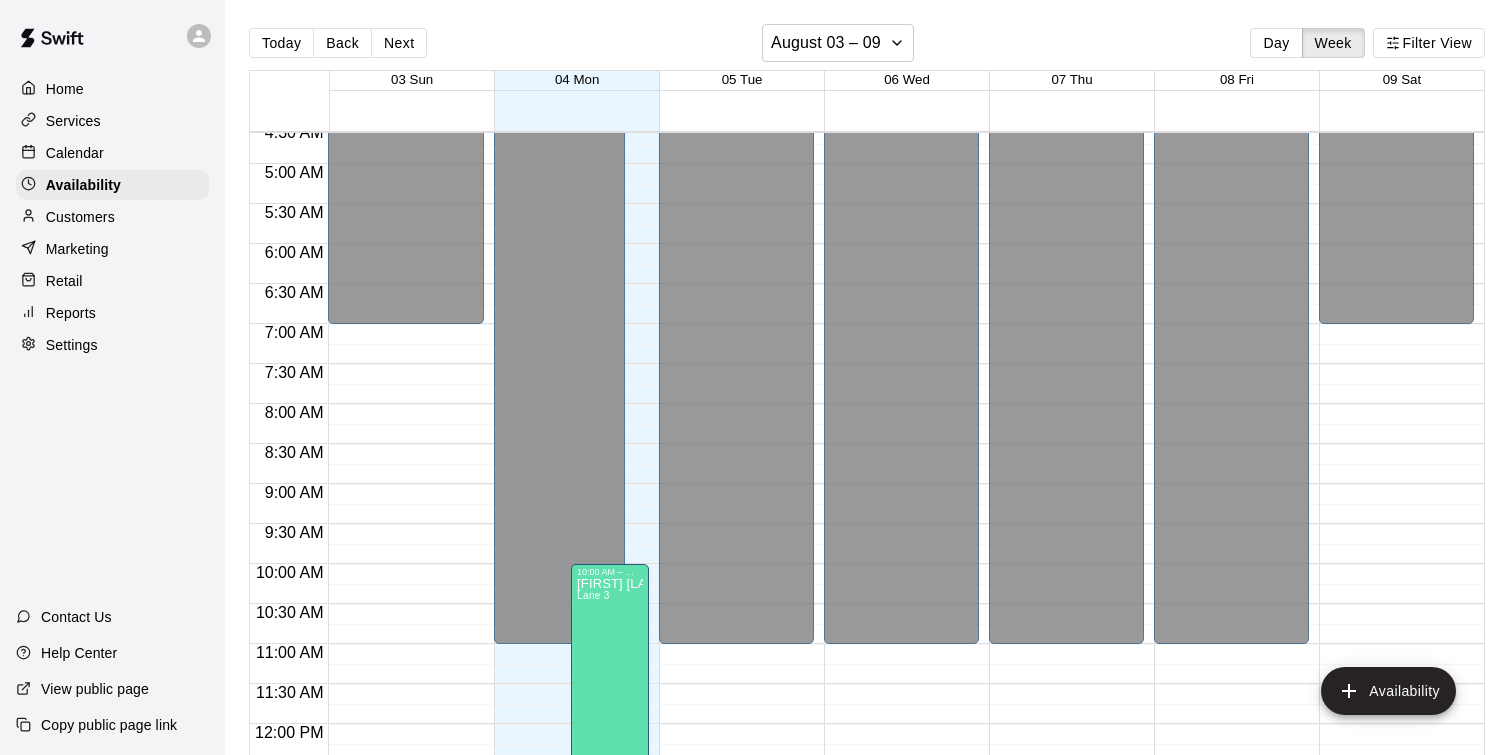 scroll, scrollTop: 0, scrollLeft: 0, axis: both 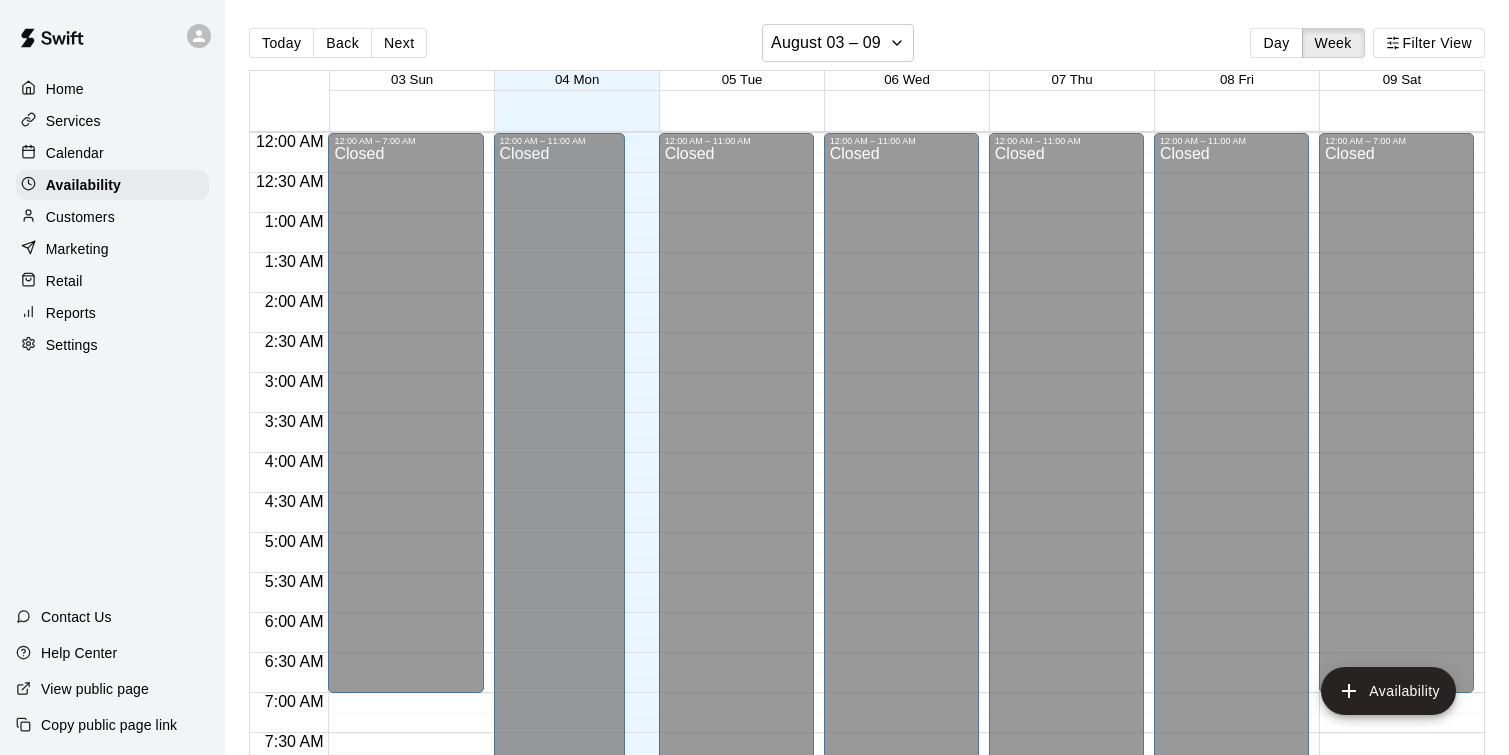 click on "Services" at bounding box center [73, 121] 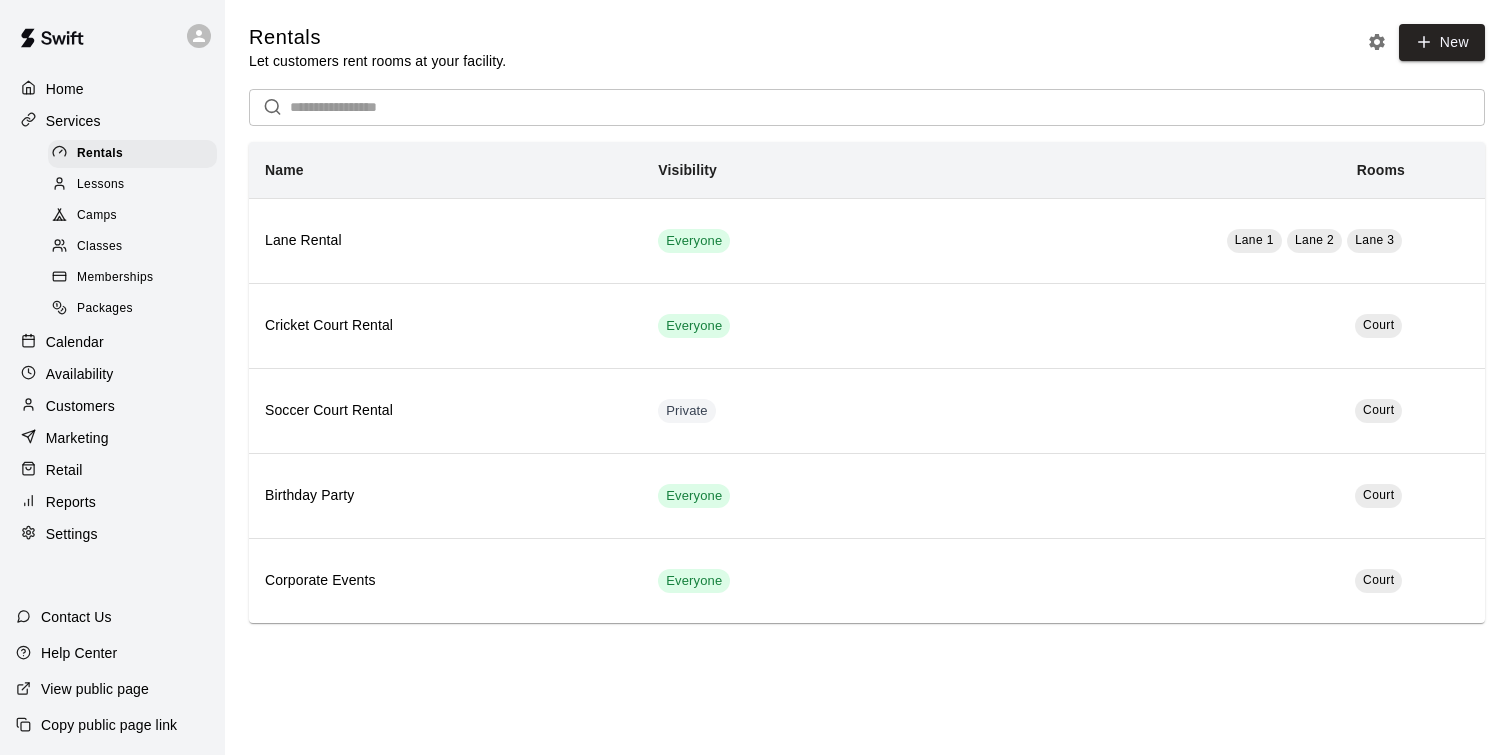 click on "Marketing" at bounding box center [77, 438] 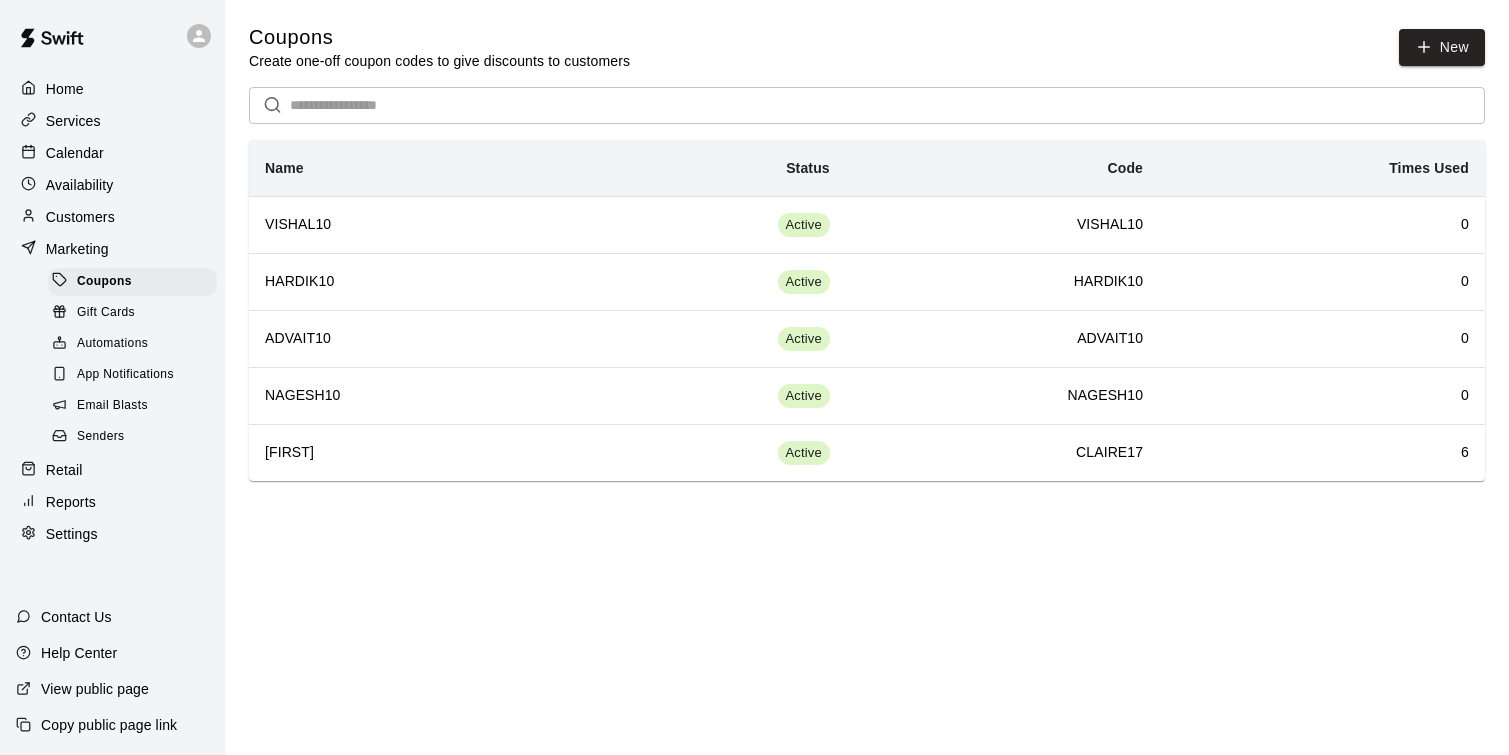 click 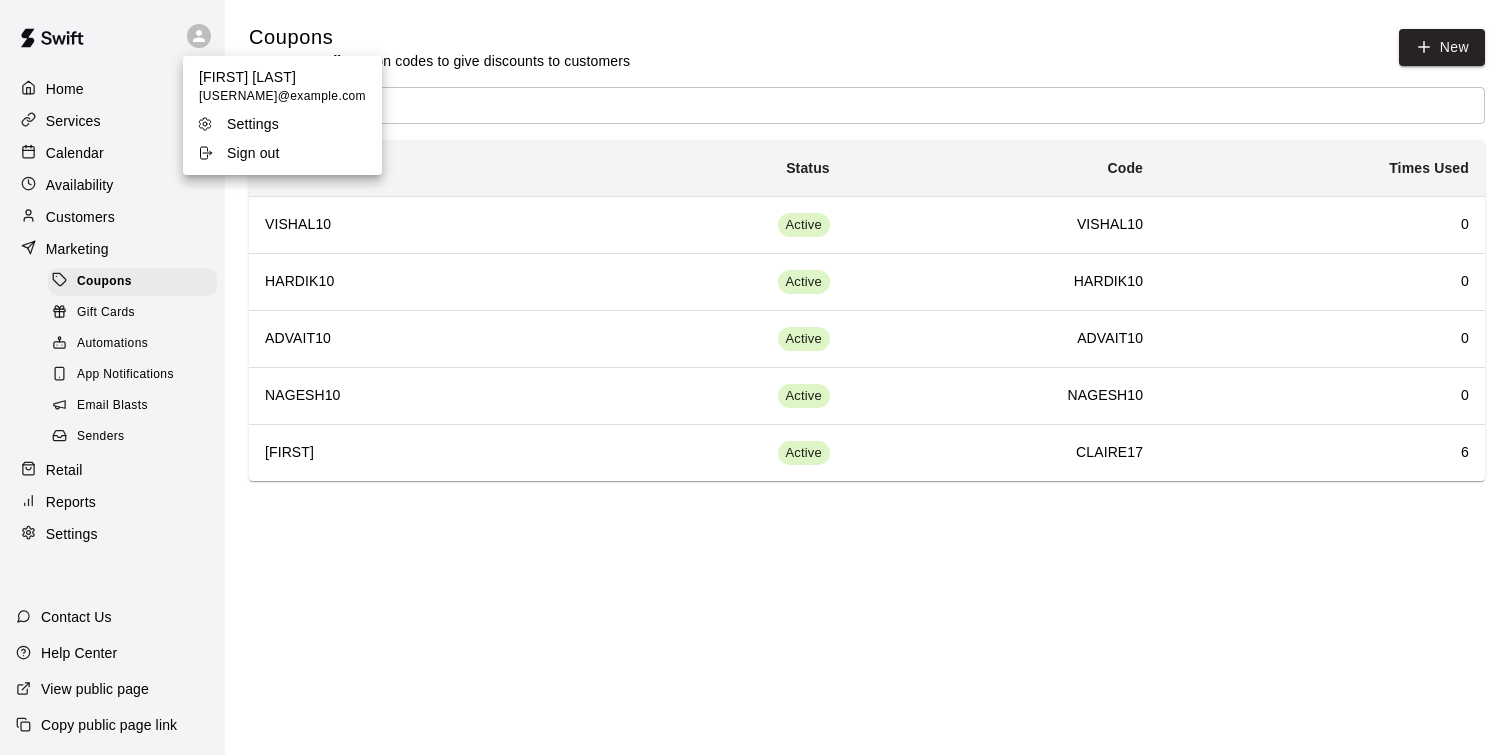 click at bounding box center [754, 377] 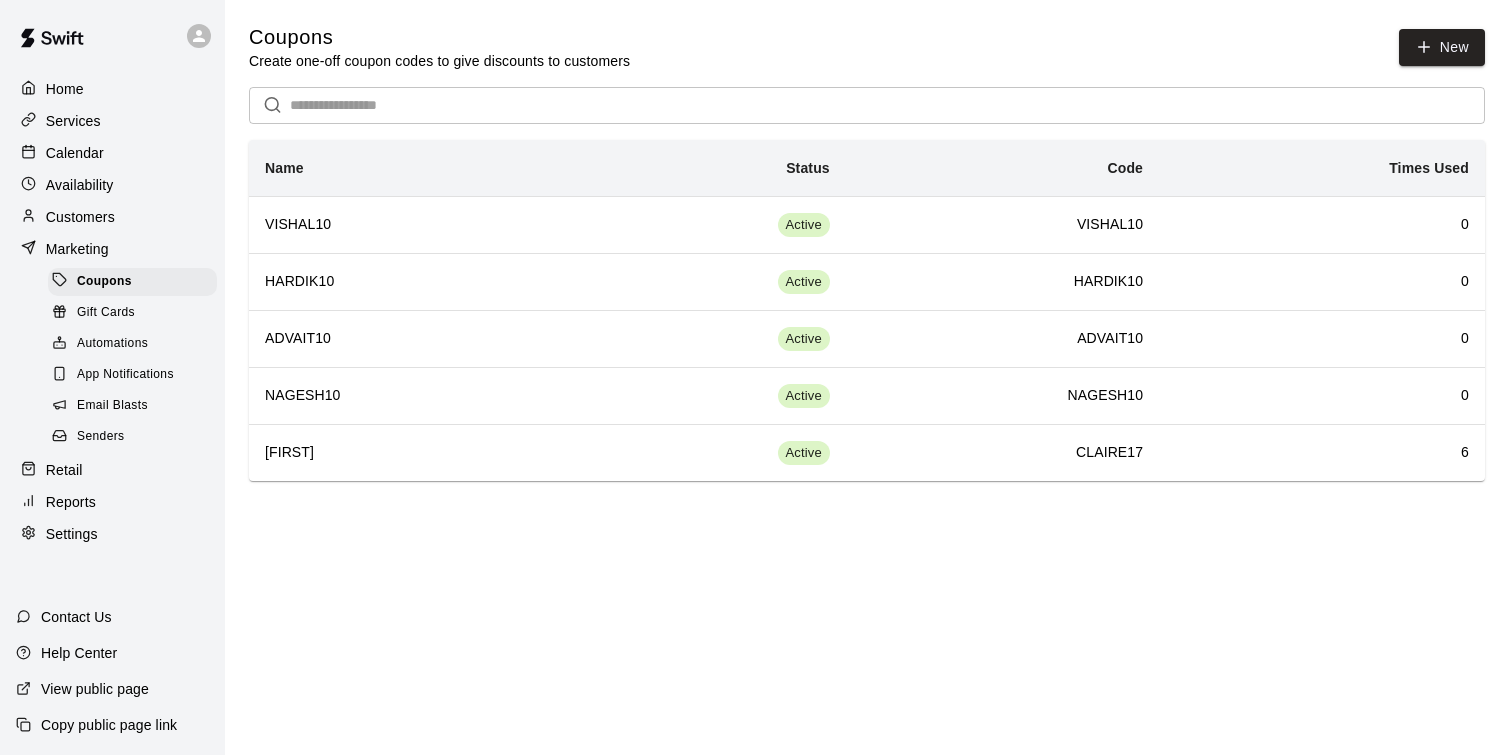 click on "Home" at bounding box center [65, 89] 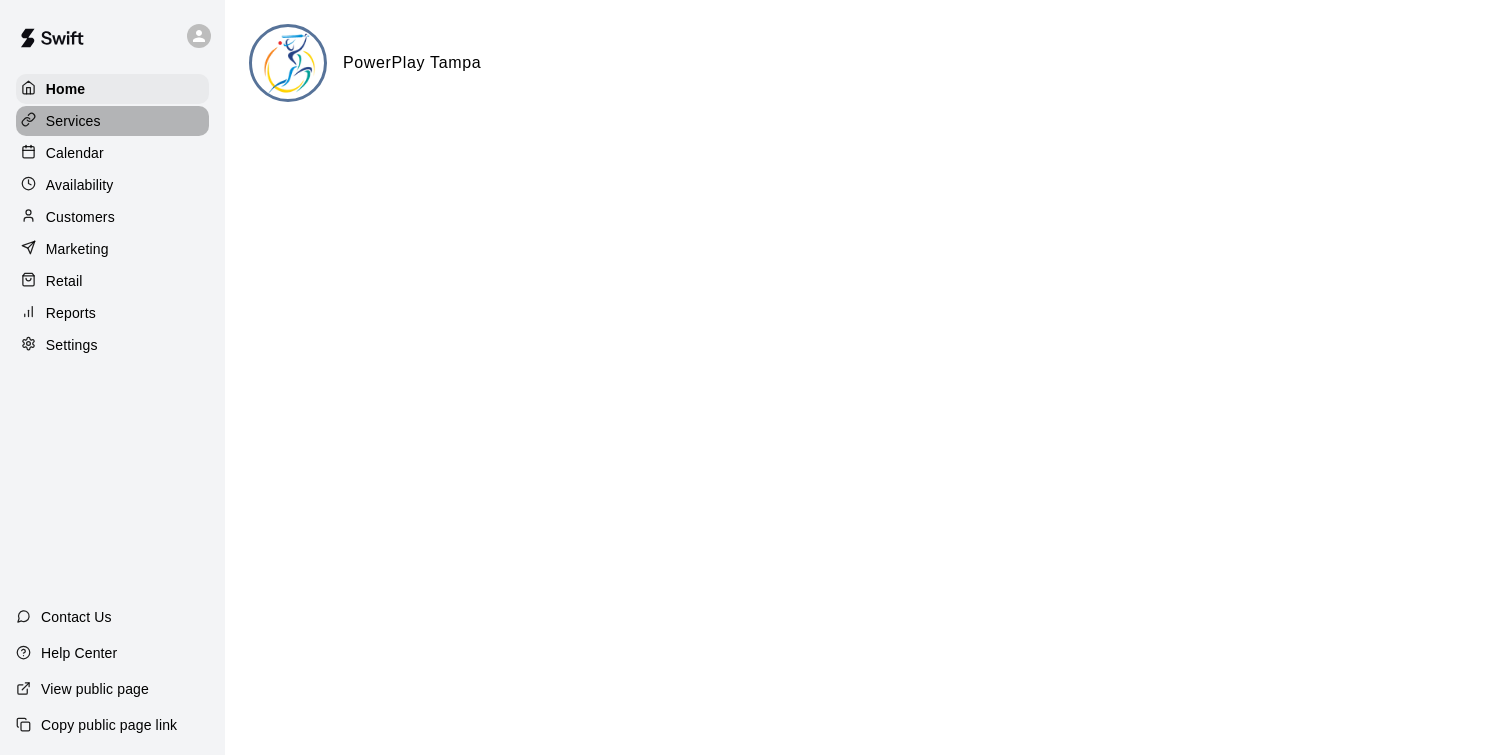 click on "Services" at bounding box center (112, 121) 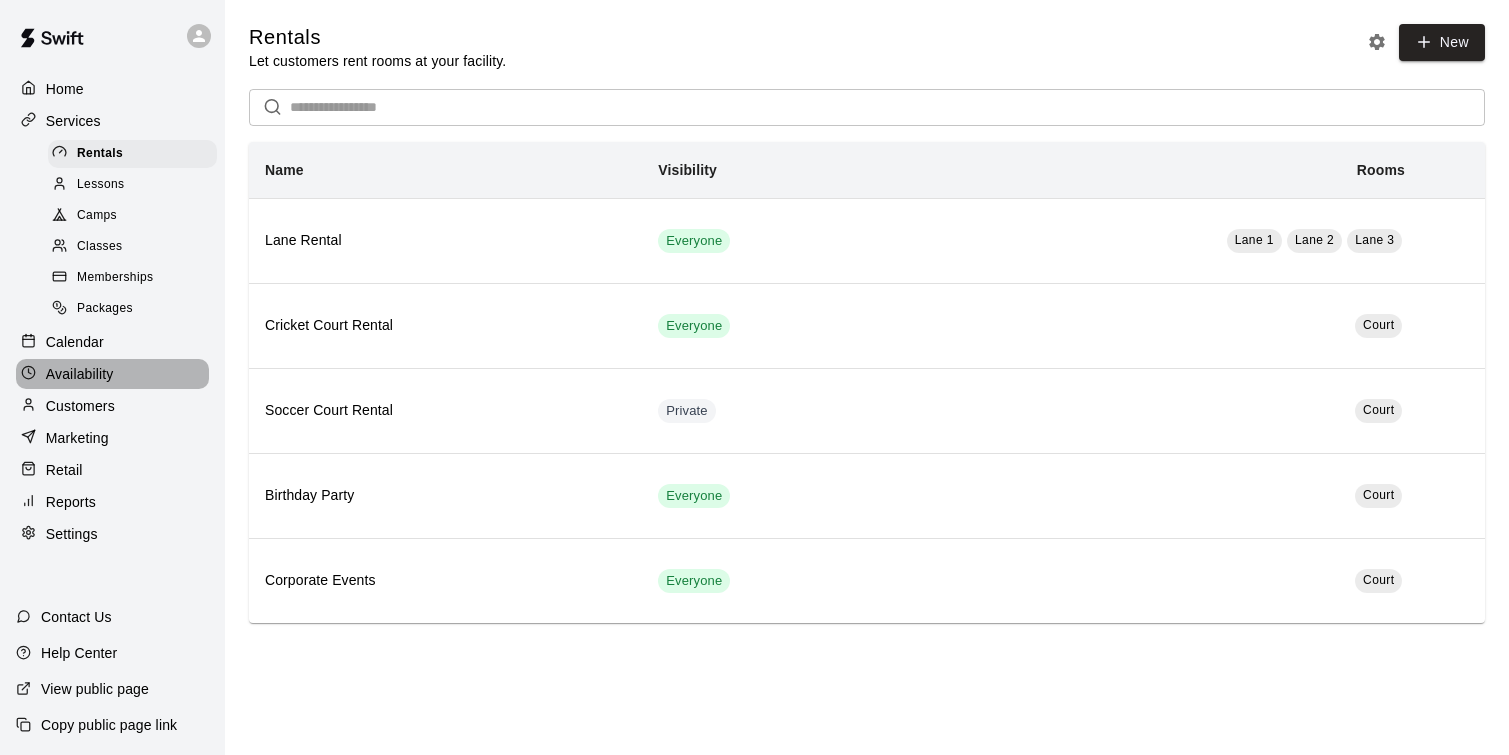 click on "Availability" at bounding box center [112, 374] 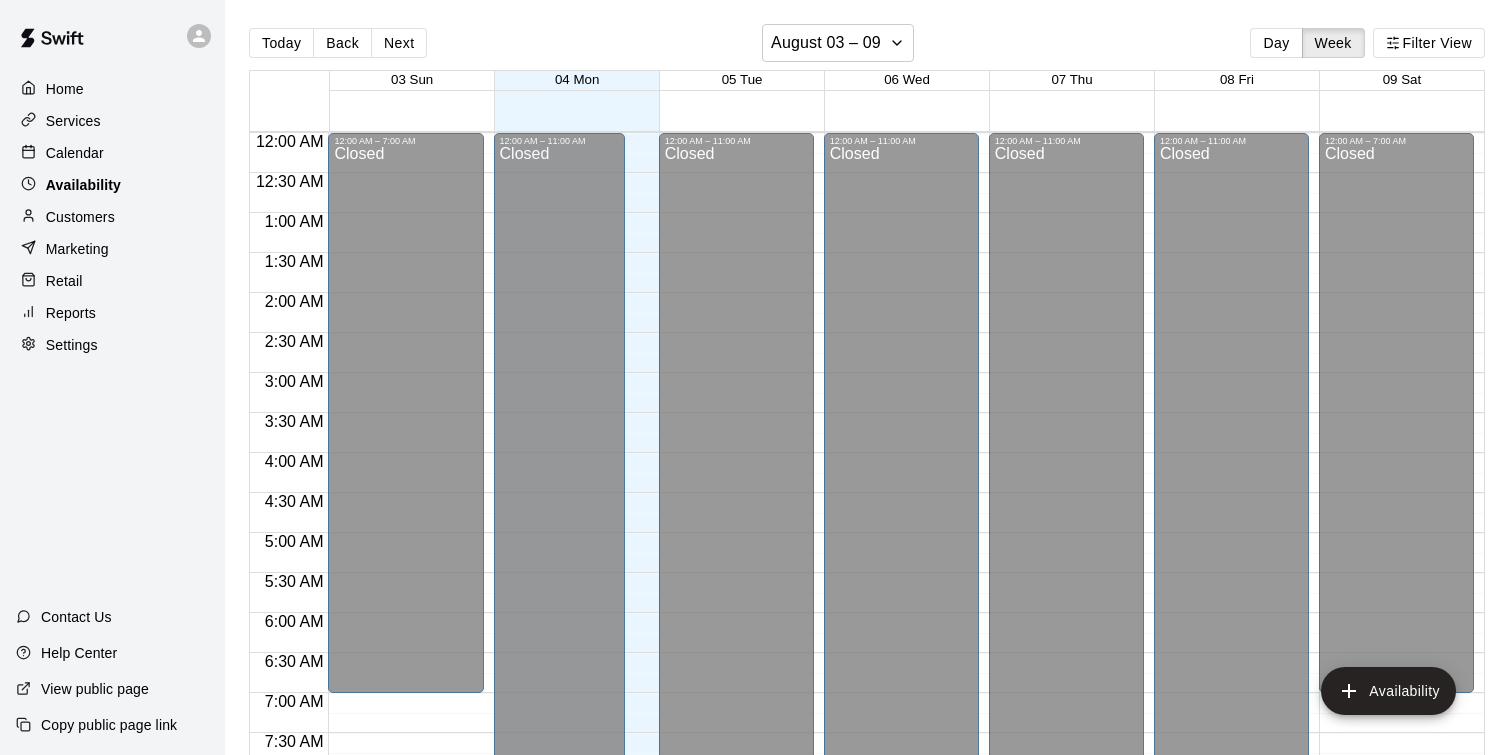 scroll, scrollTop: 1276, scrollLeft: 0, axis: vertical 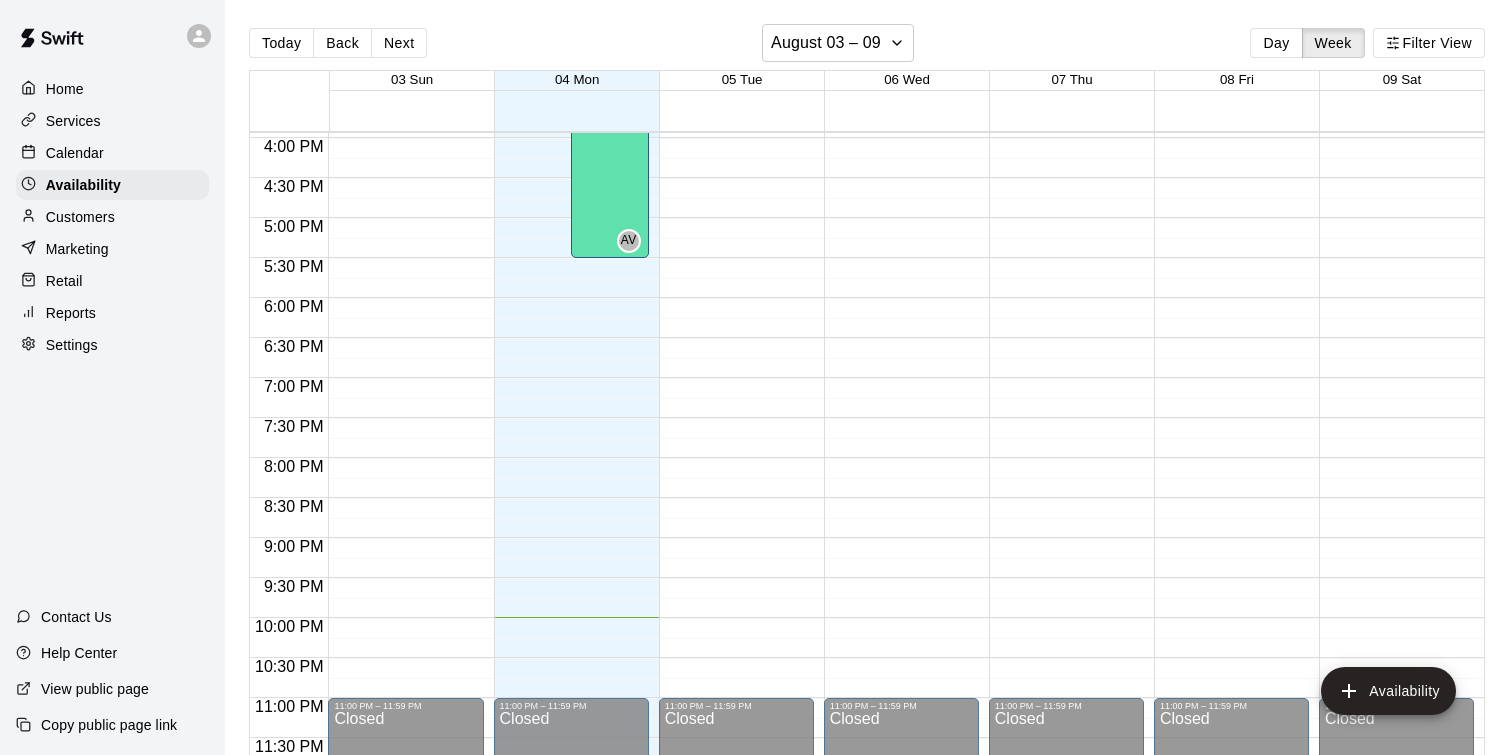 click on "Customers" at bounding box center [112, 217] 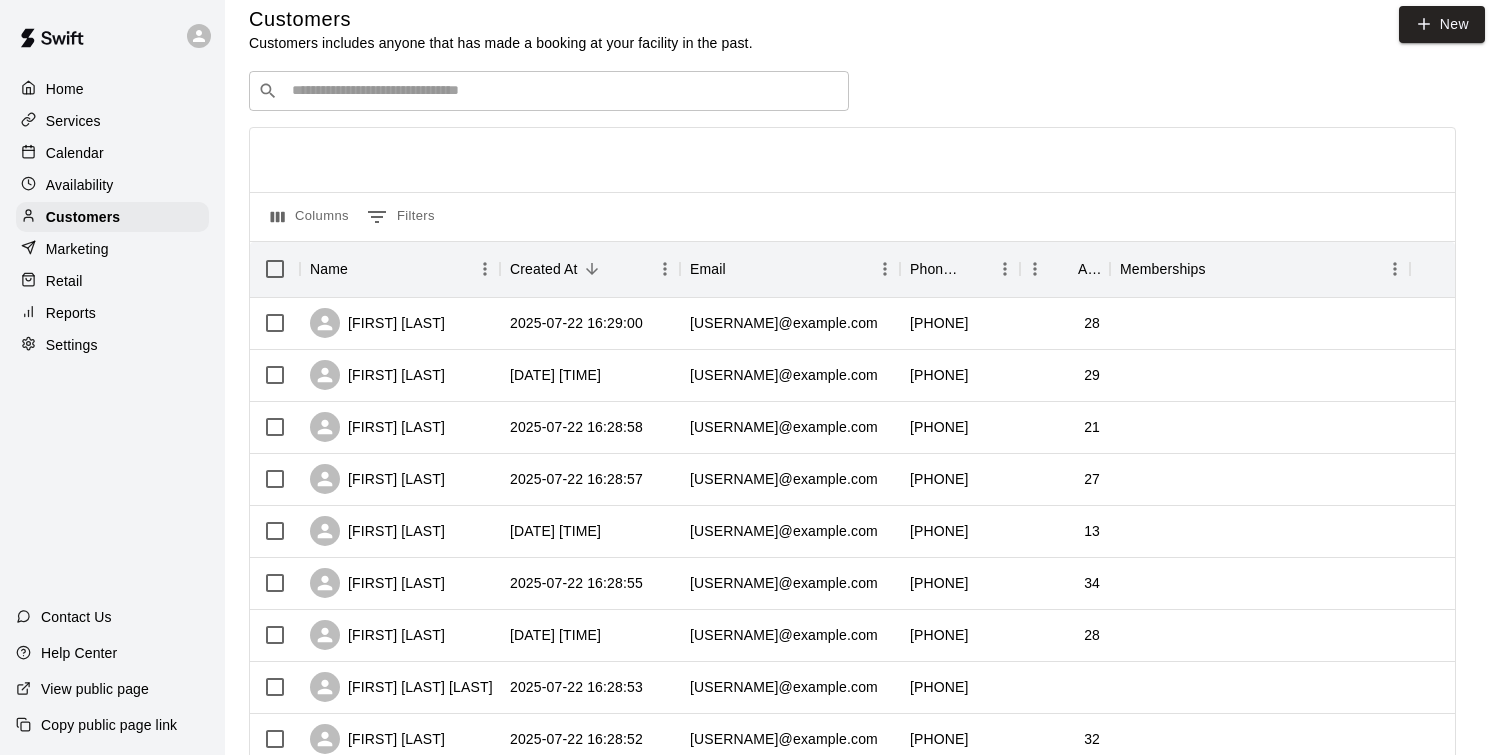 scroll, scrollTop: 0, scrollLeft: 0, axis: both 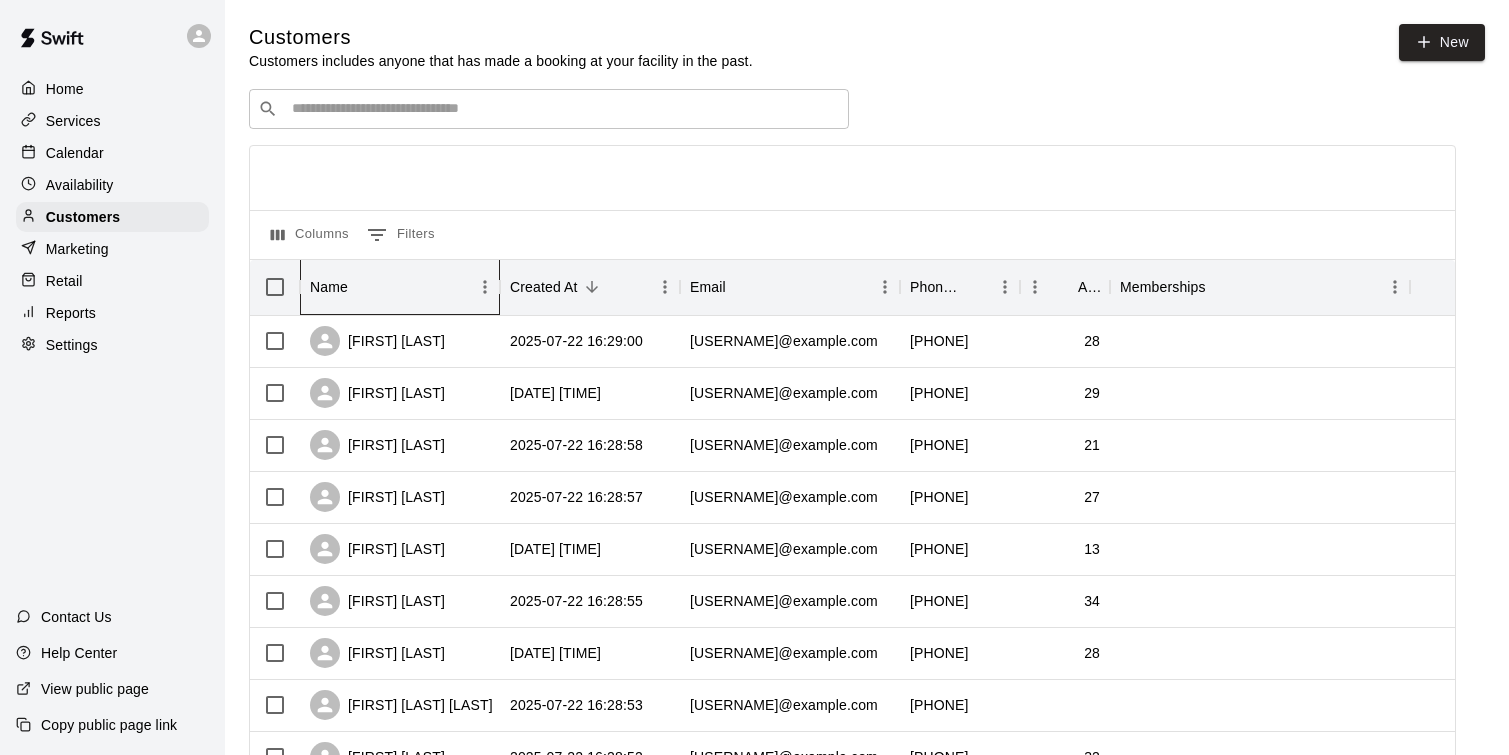 click on "Name" at bounding box center (390, 287) 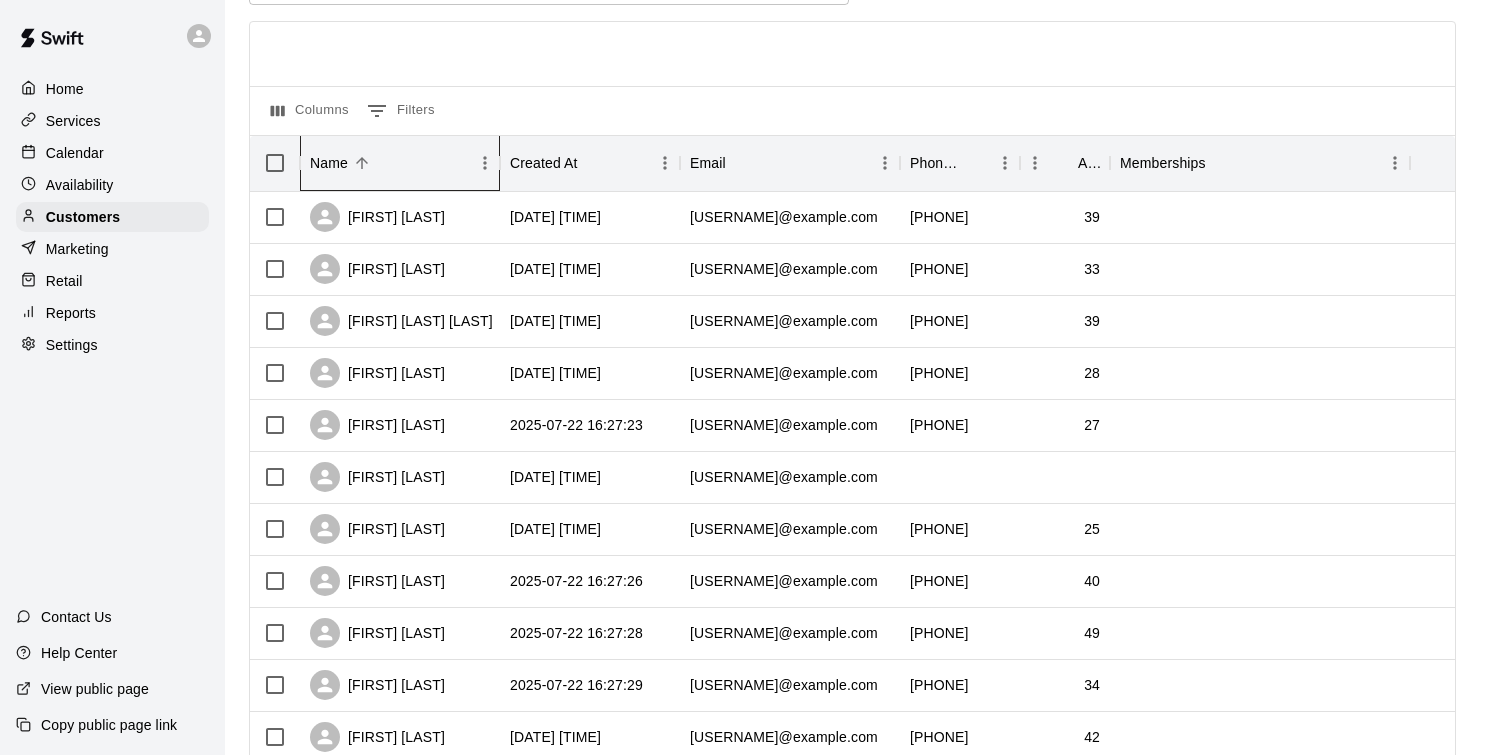 scroll, scrollTop: 0, scrollLeft: 0, axis: both 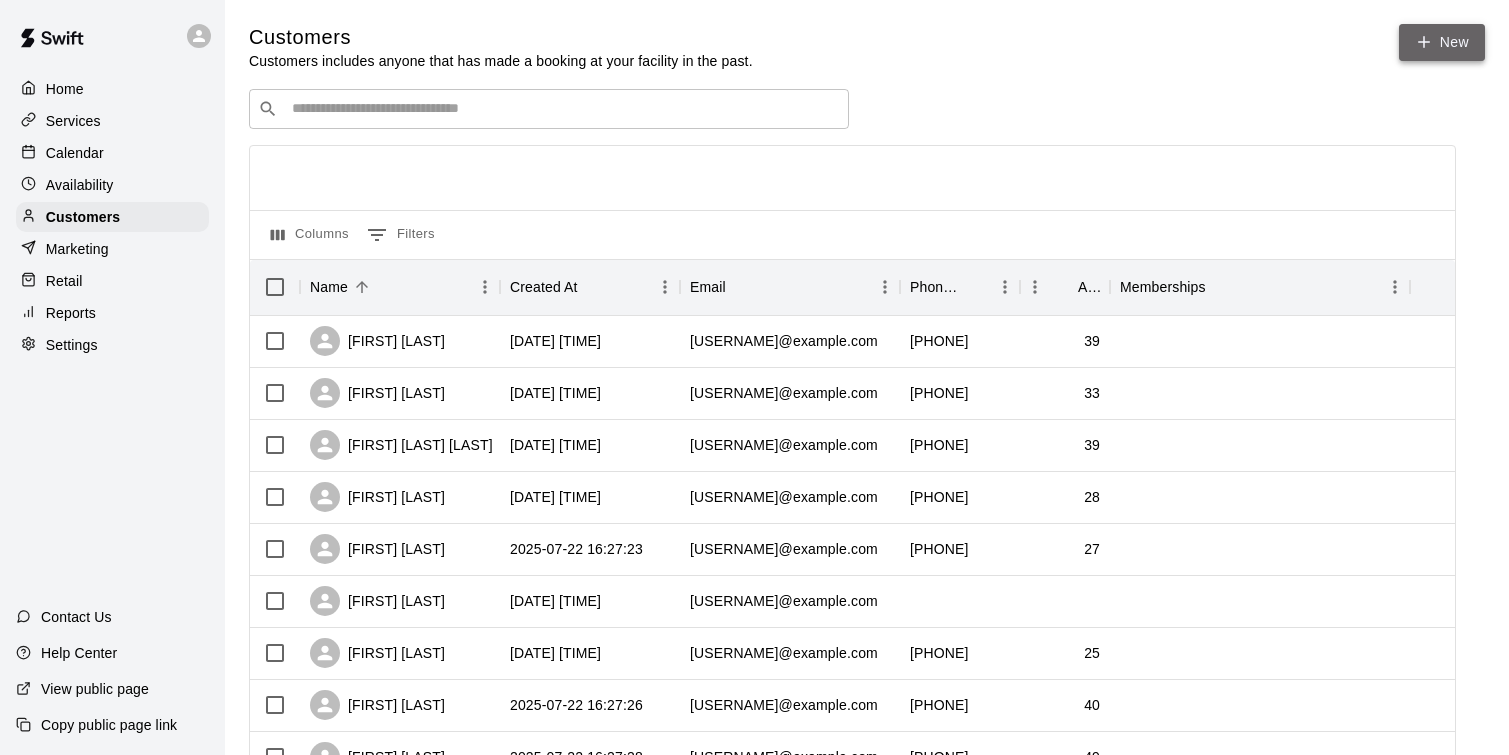 click on "New" at bounding box center [1442, 42] 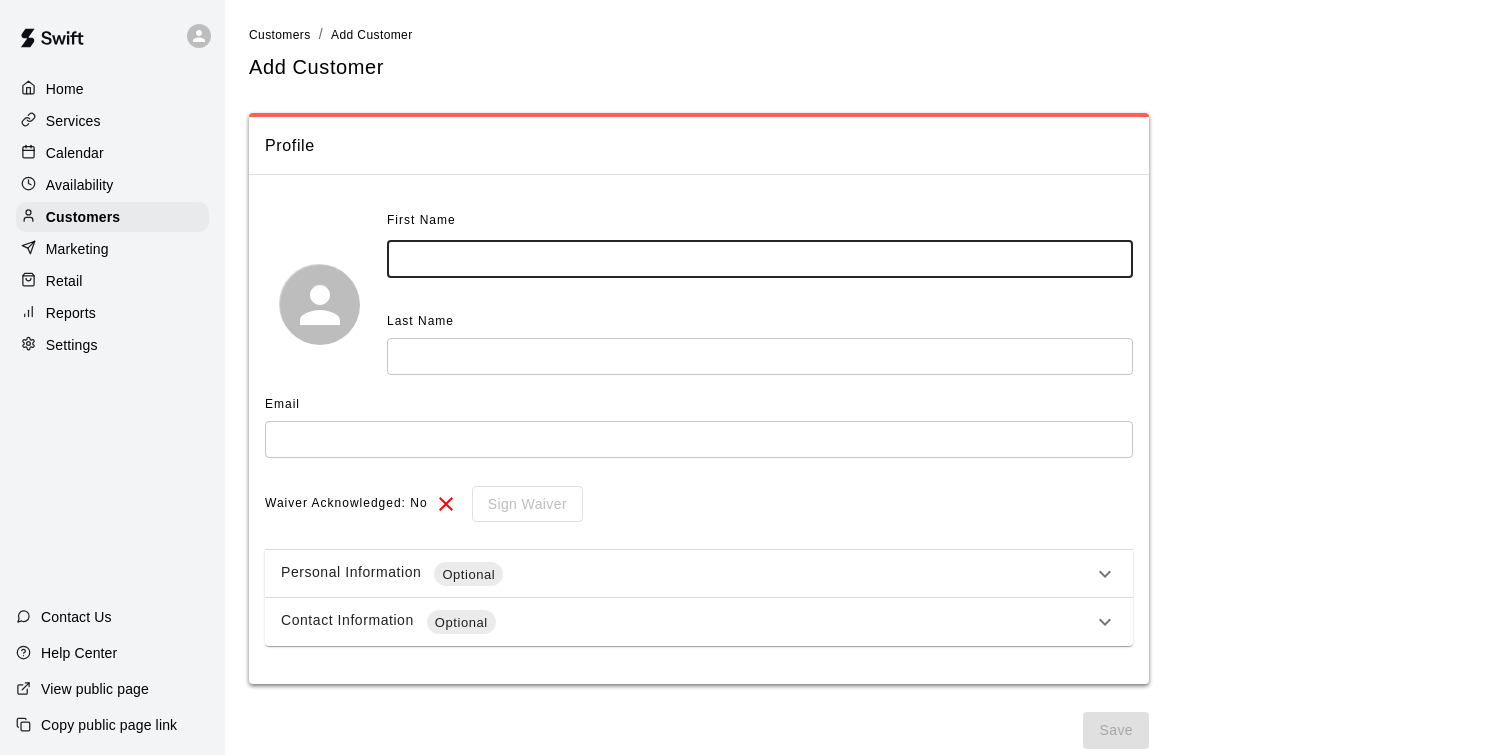 click at bounding box center [760, 259] 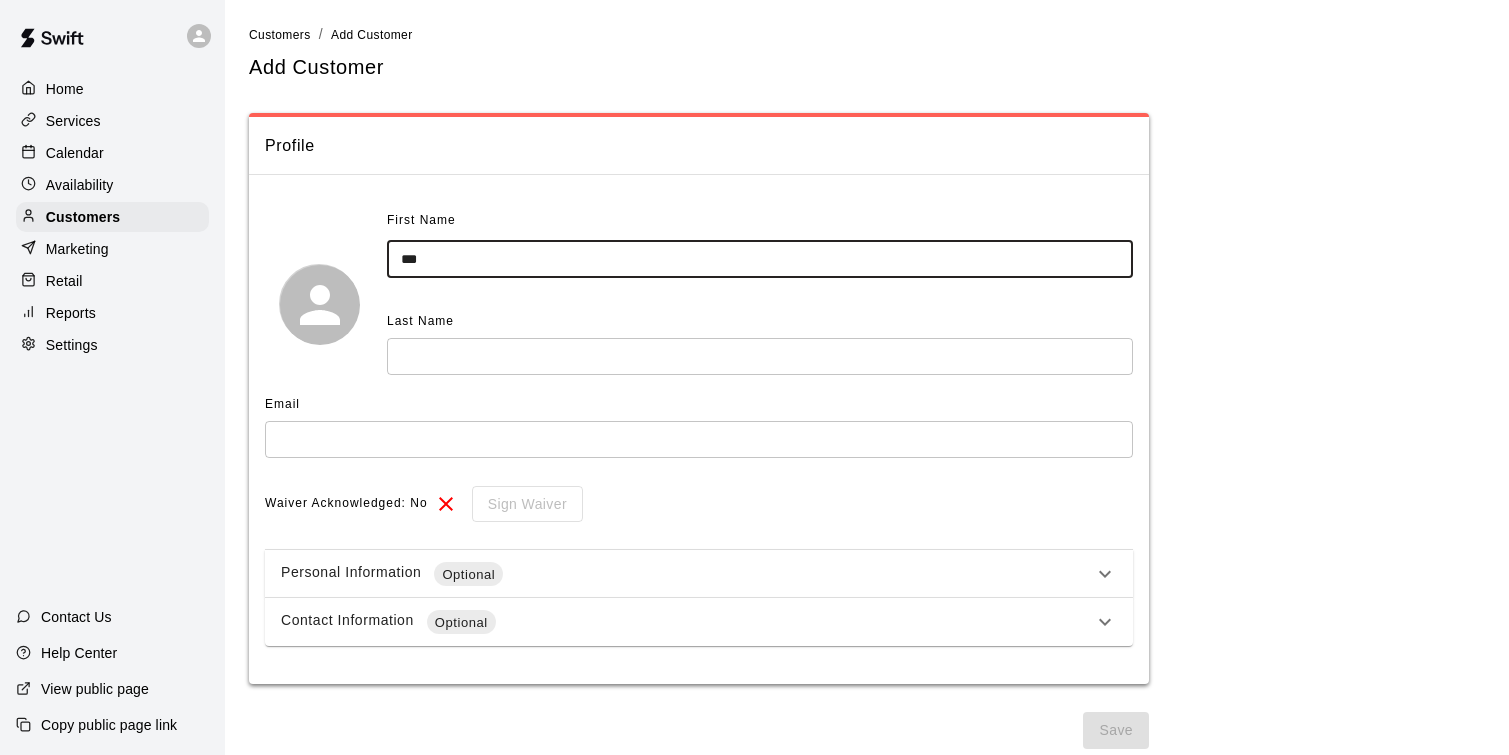 type on "***" 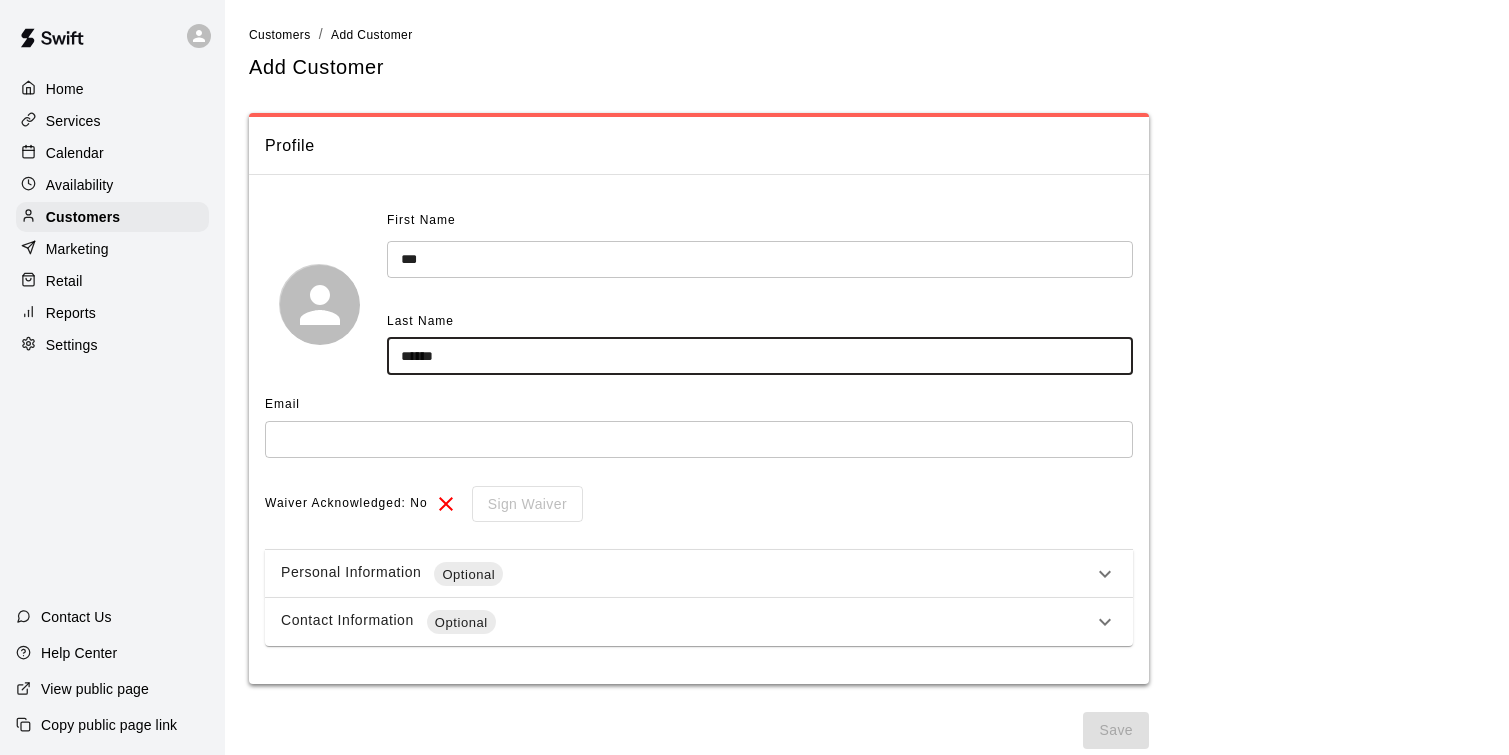 type on "******" 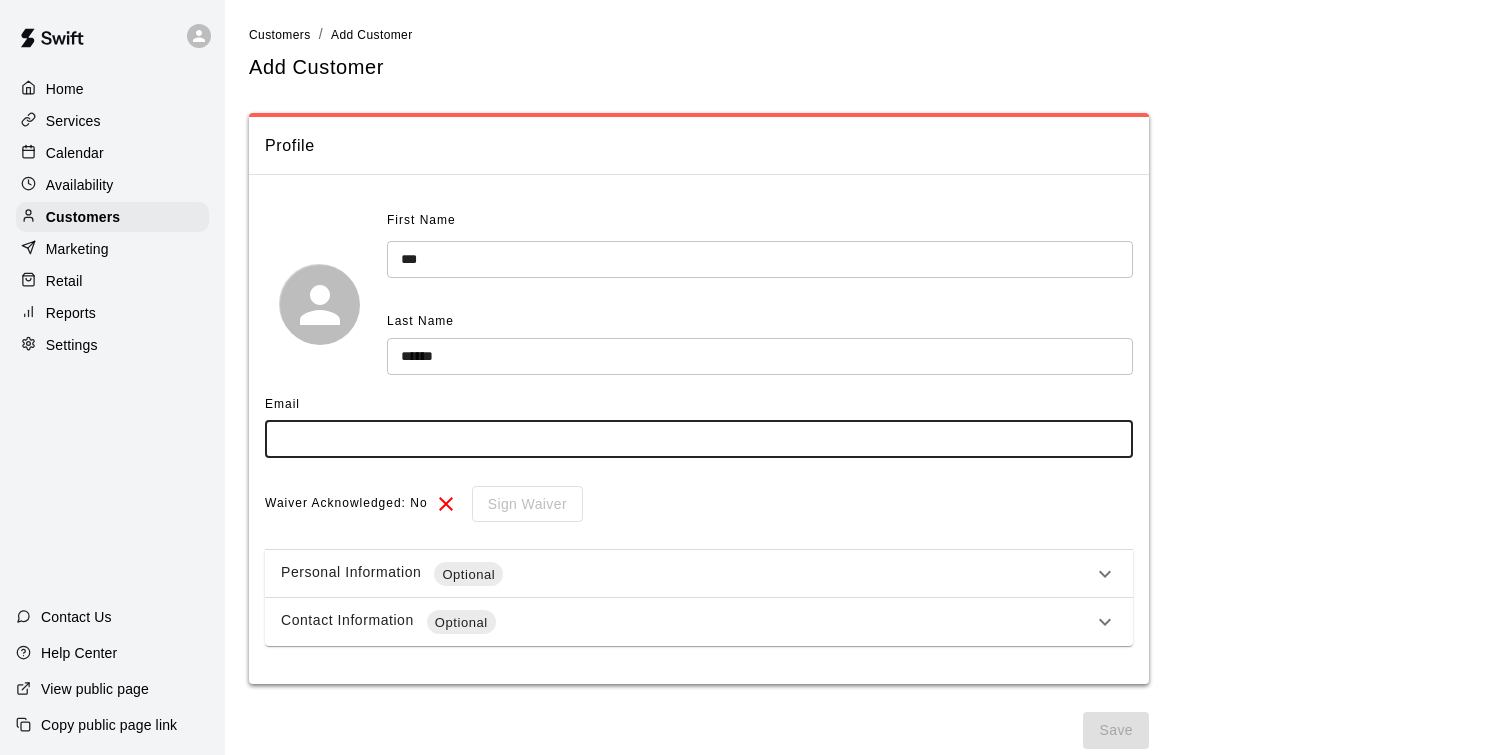 click at bounding box center (699, 439) 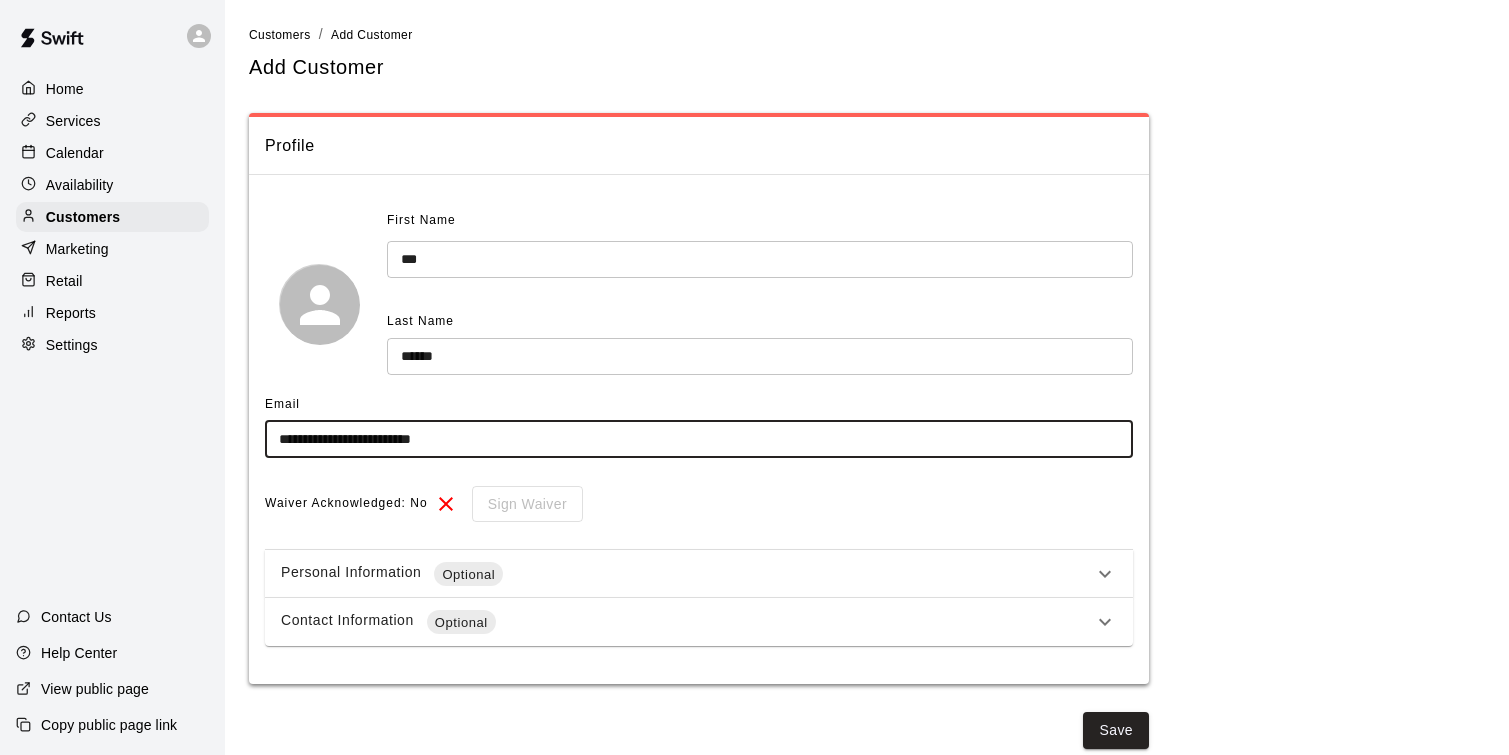 scroll, scrollTop: 10, scrollLeft: 0, axis: vertical 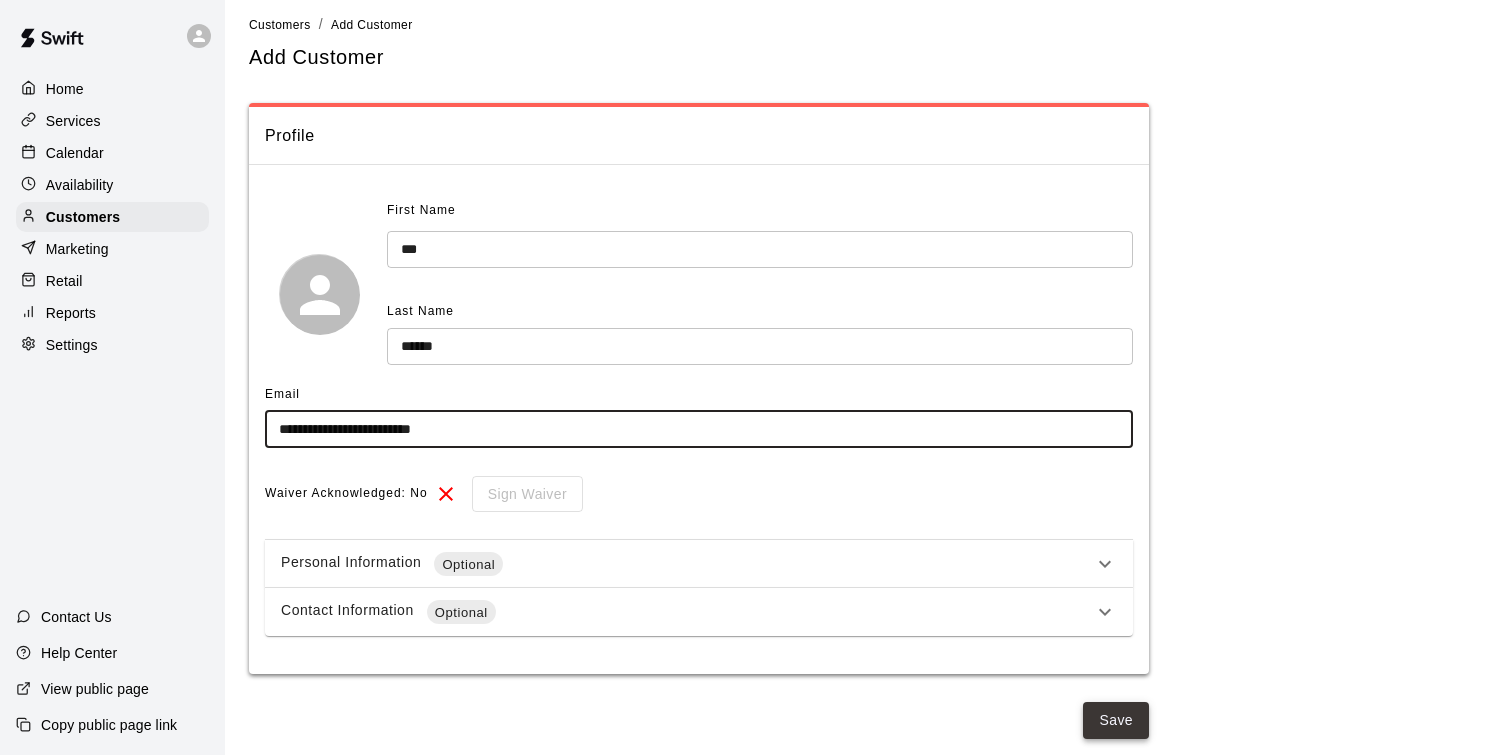 type on "**********" 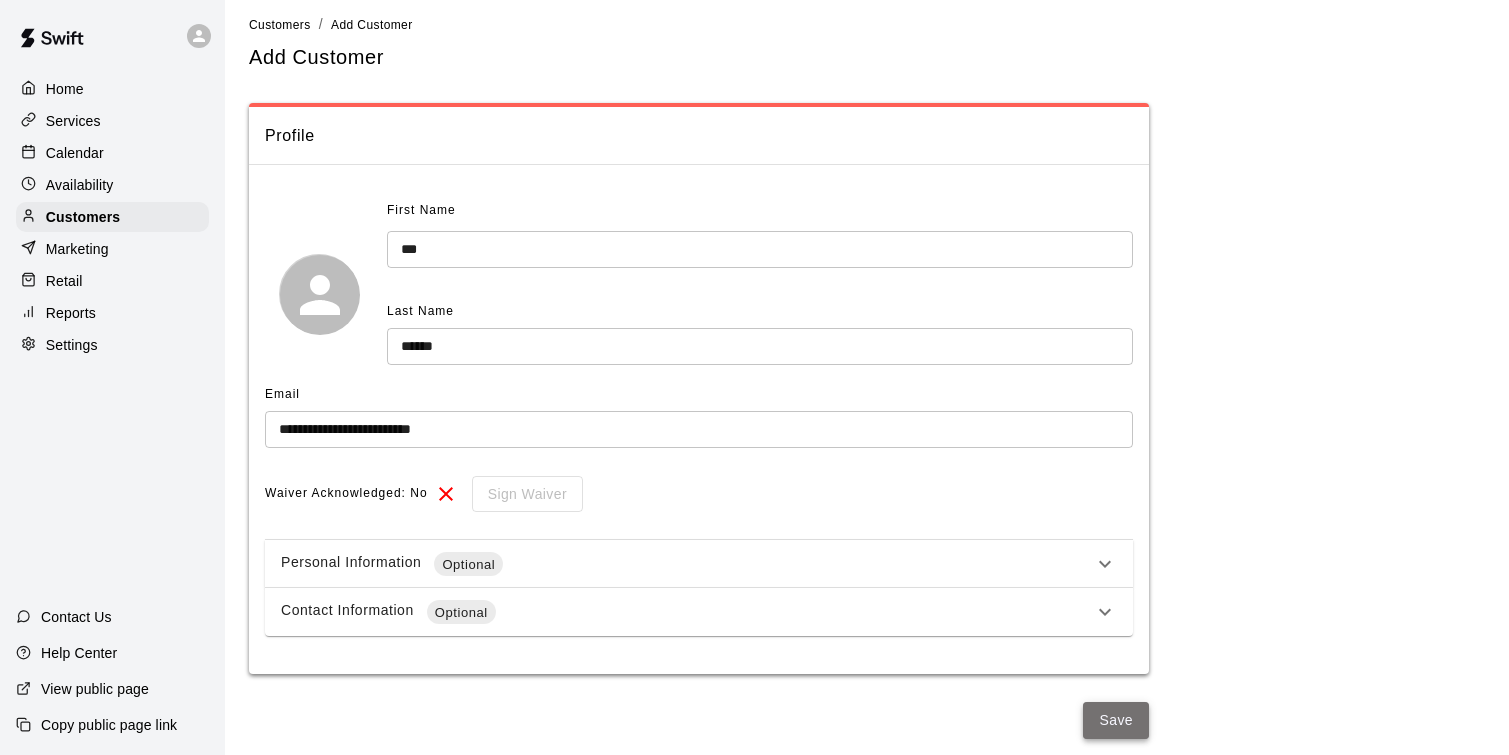 click on "Save" at bounding box center (1116, 720) 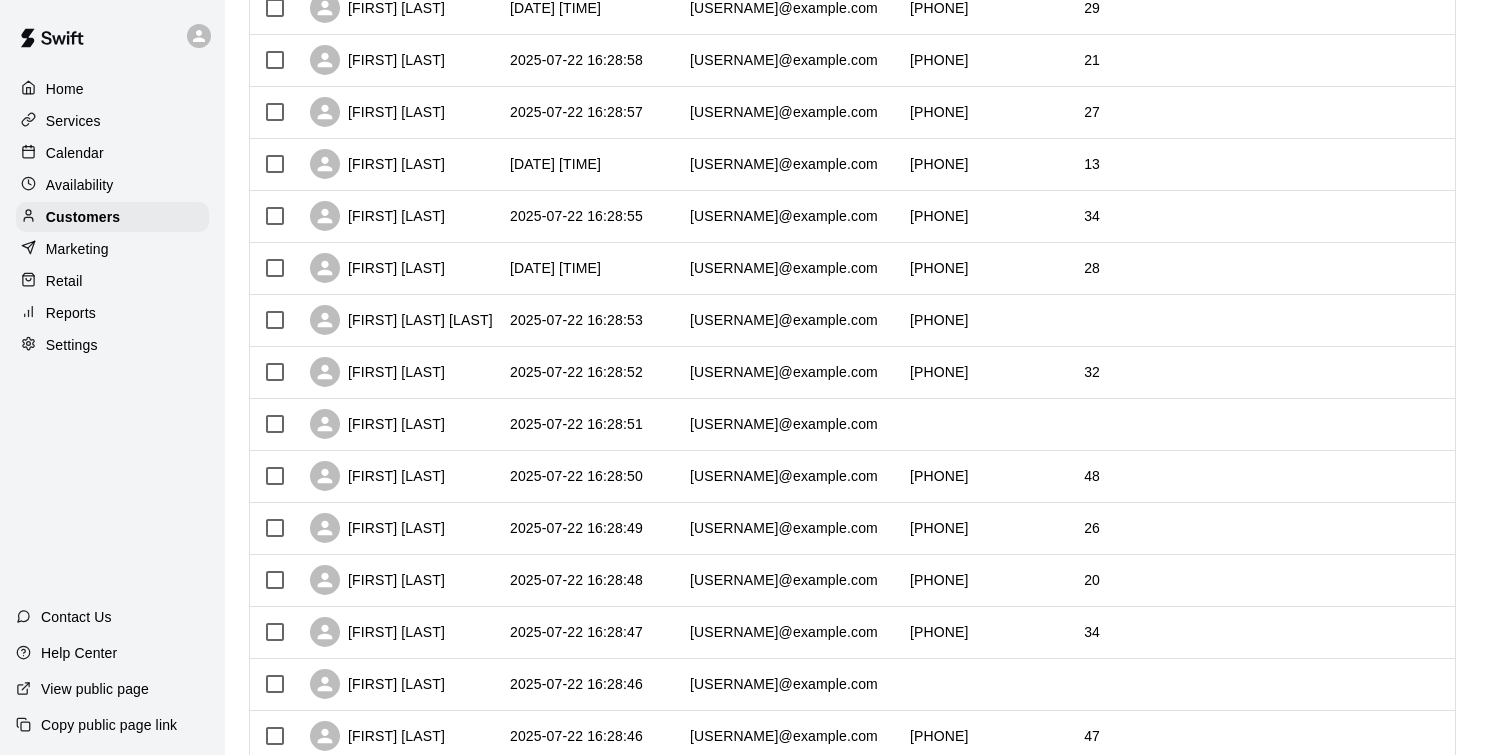 scroll, scrollTop: 0, scrollLeft: 0, axis: both 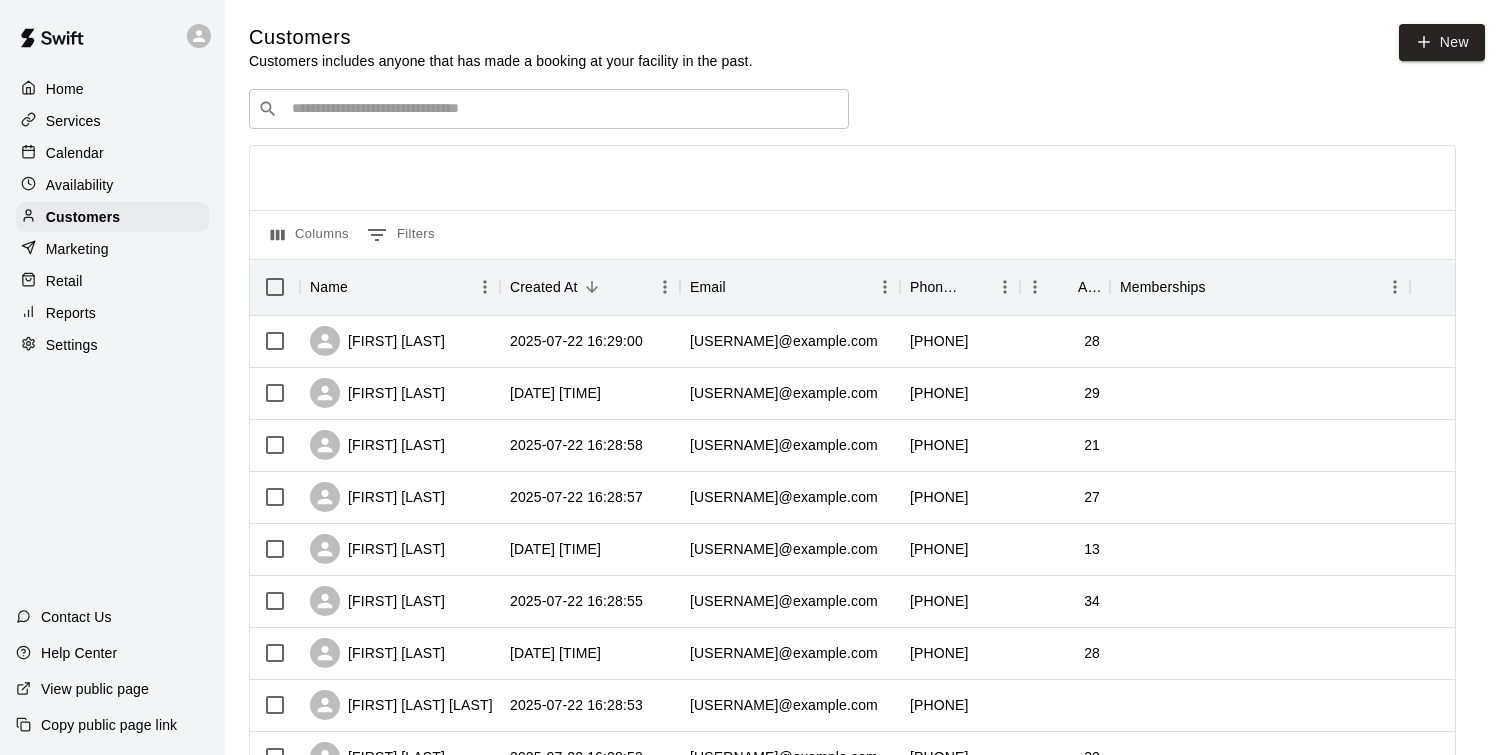 click 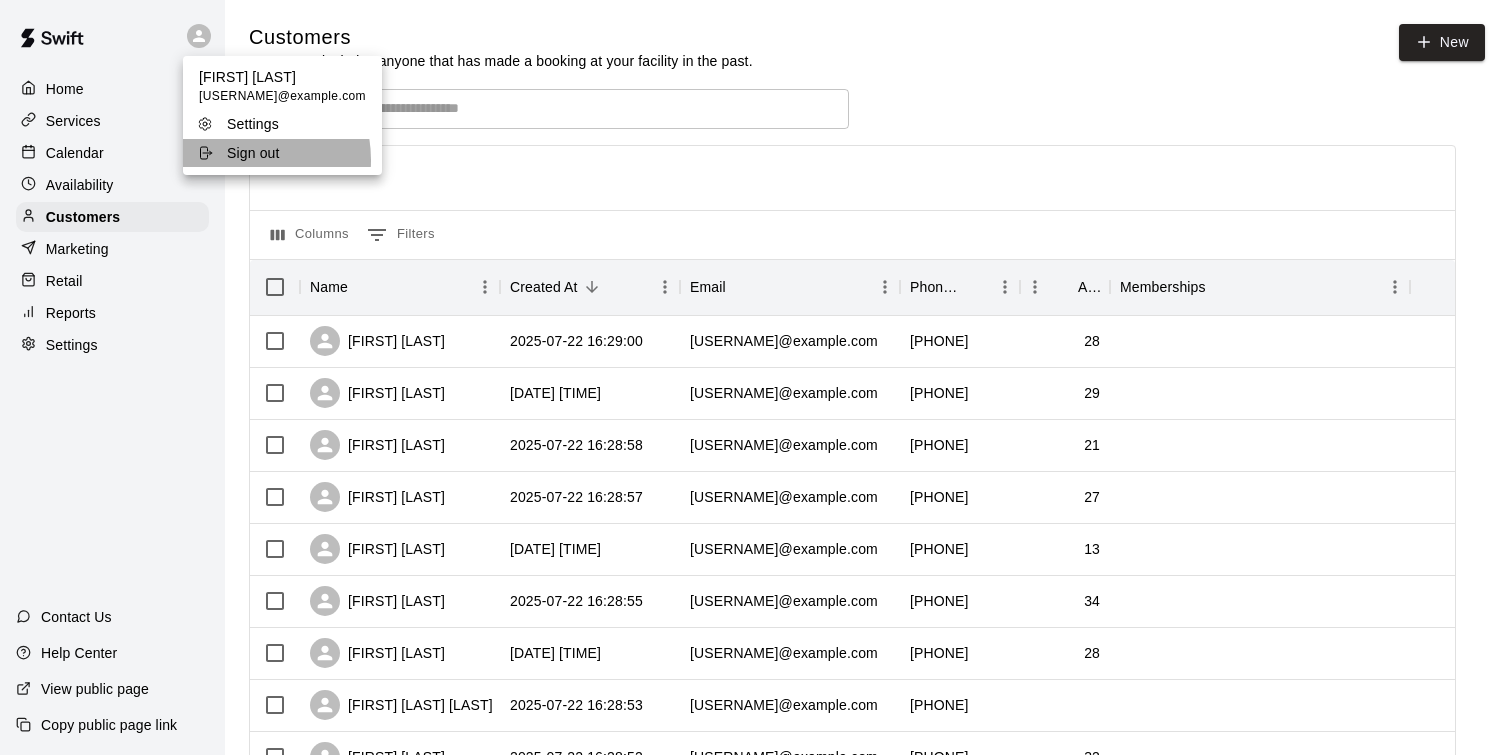 click on "Sign out" at bounding box center (253, 153) 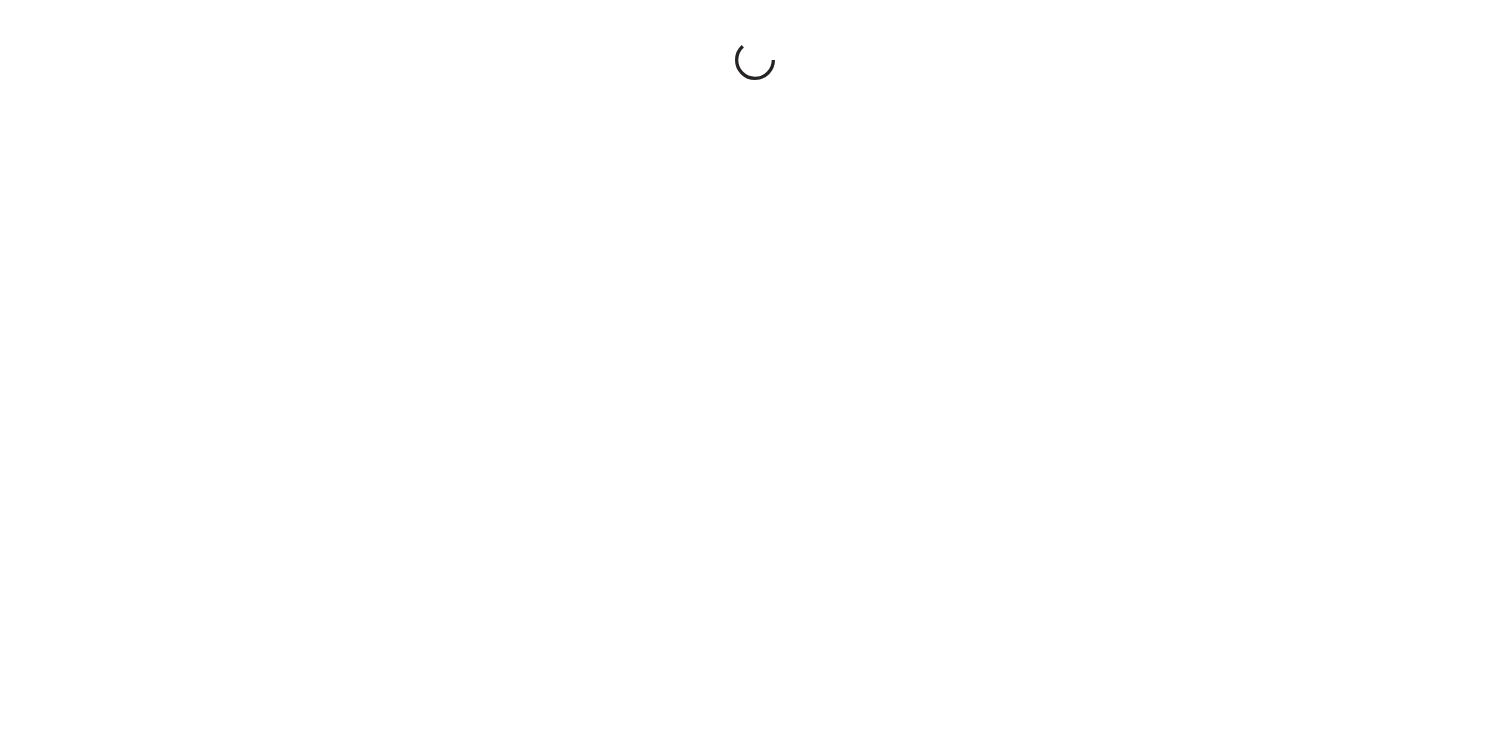 scroll, scrollTop: 0, scrollLeft: 0, axis: both 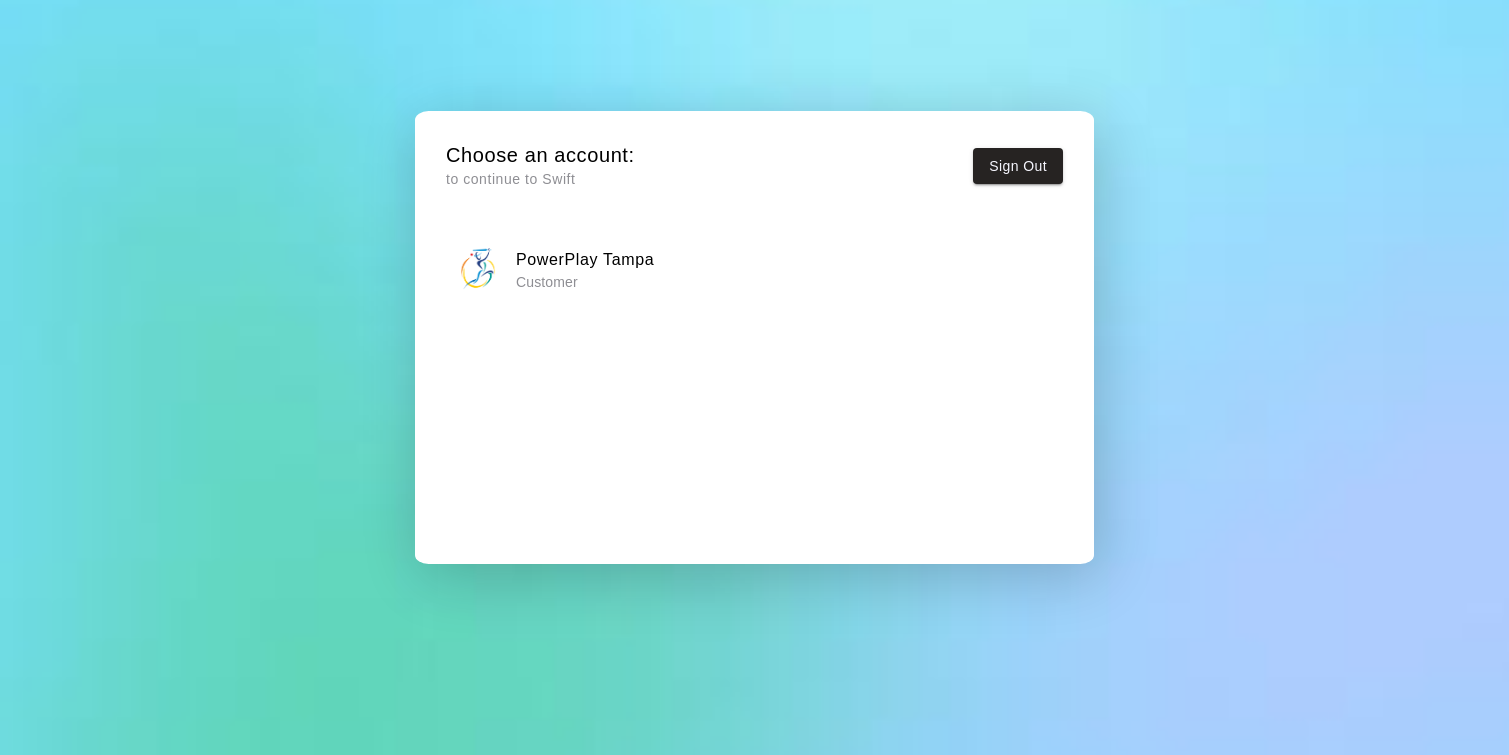click on "Customer" at bounding box center [585, 282] 